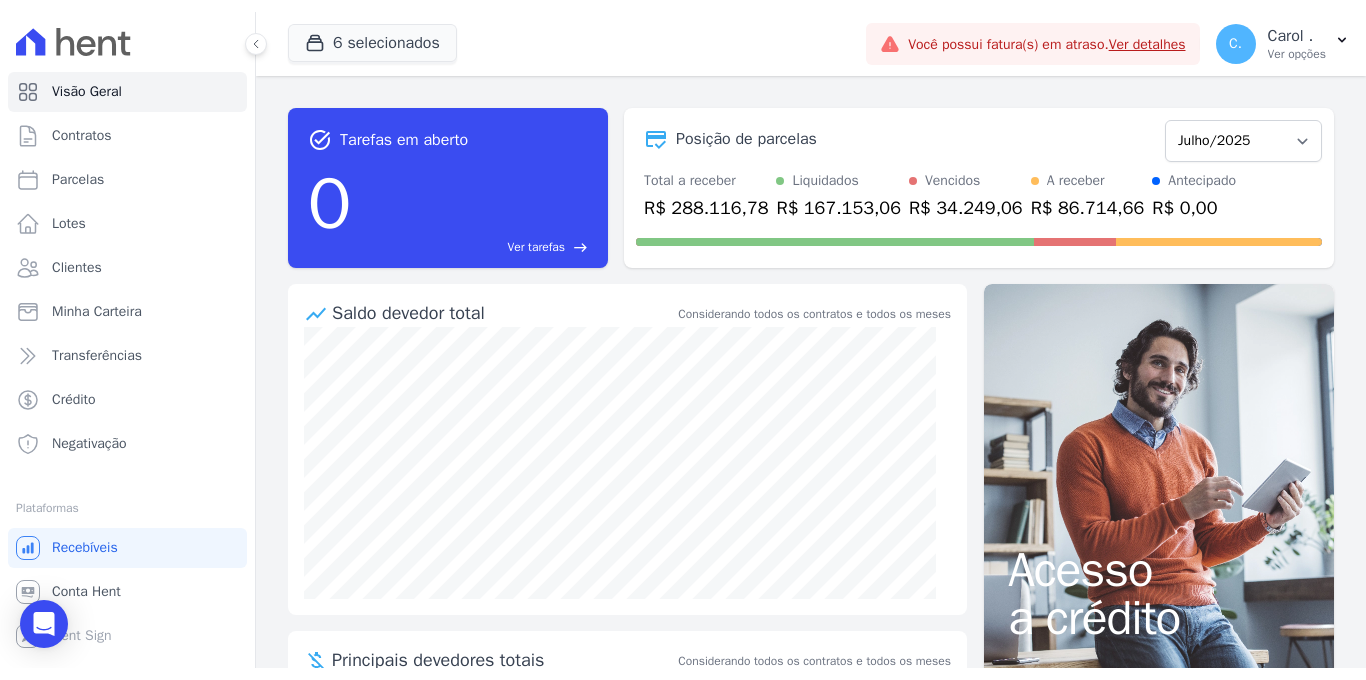 scroll, scrollTop: 0, scrollLeft: 0, axis: both 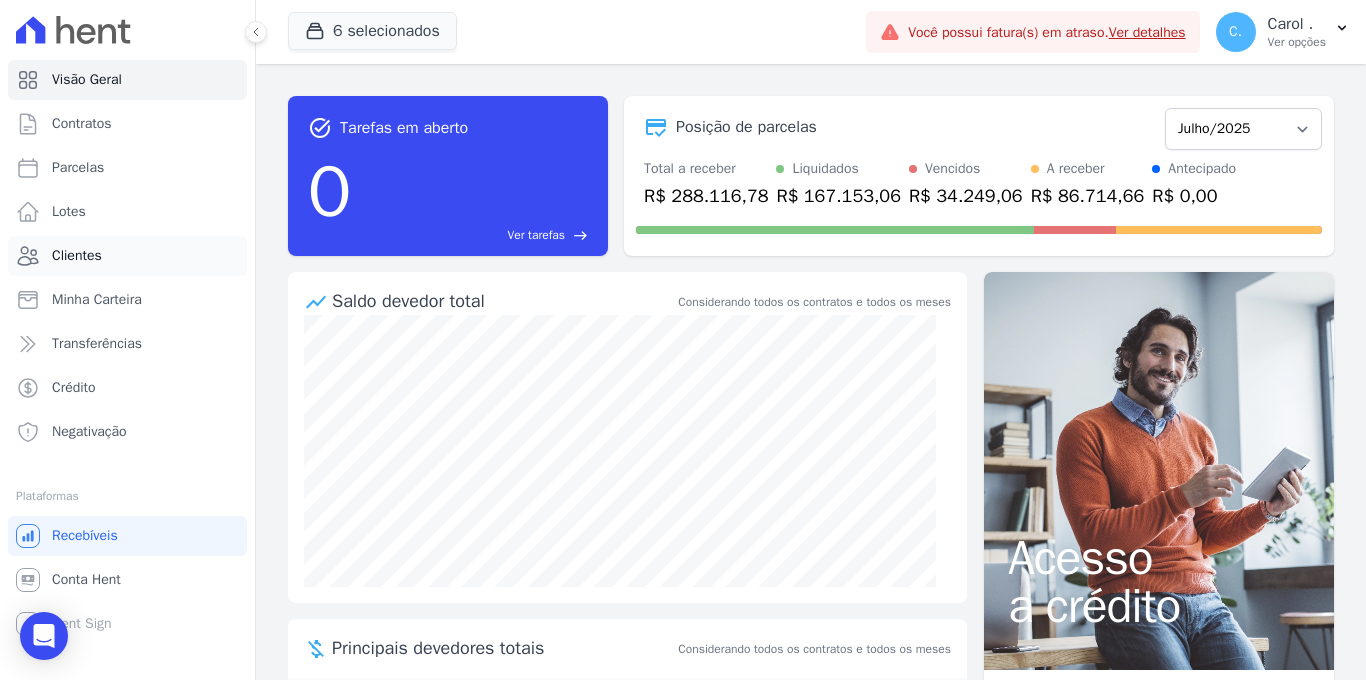 click on "Clientes" at bounding box center [77, 256] 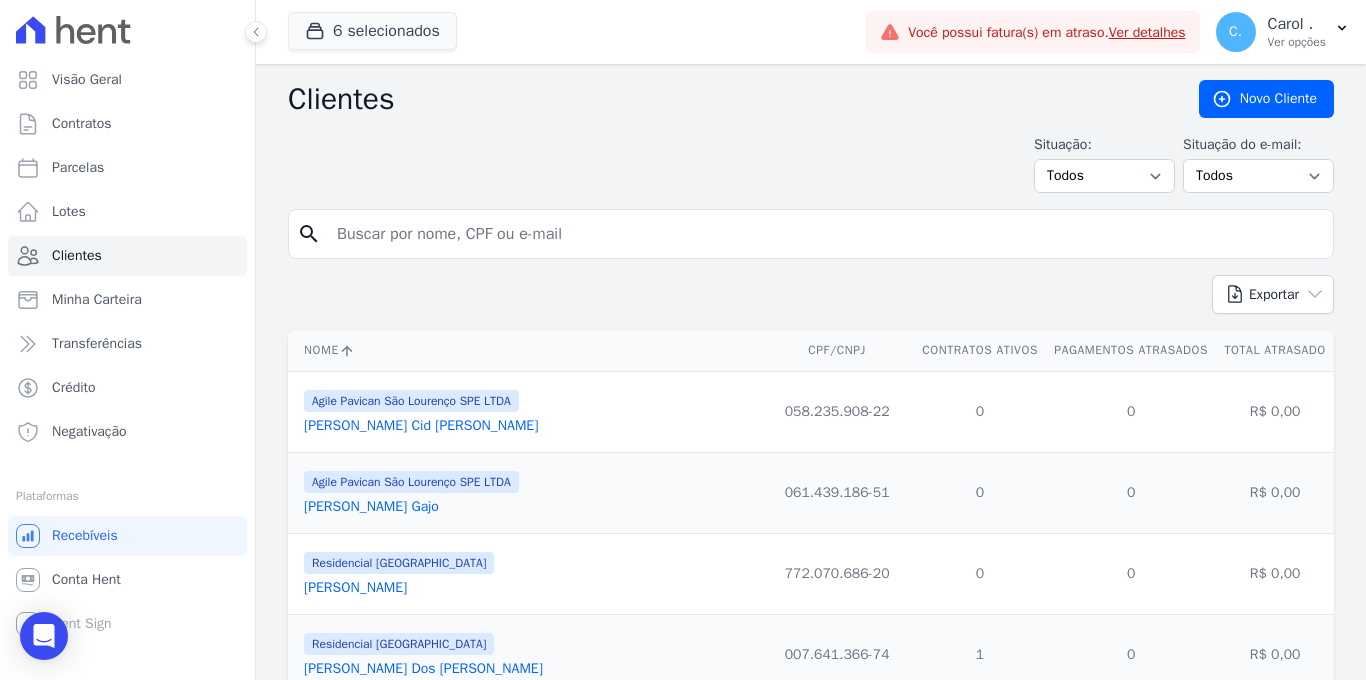 click at bounding box center (825, 234) 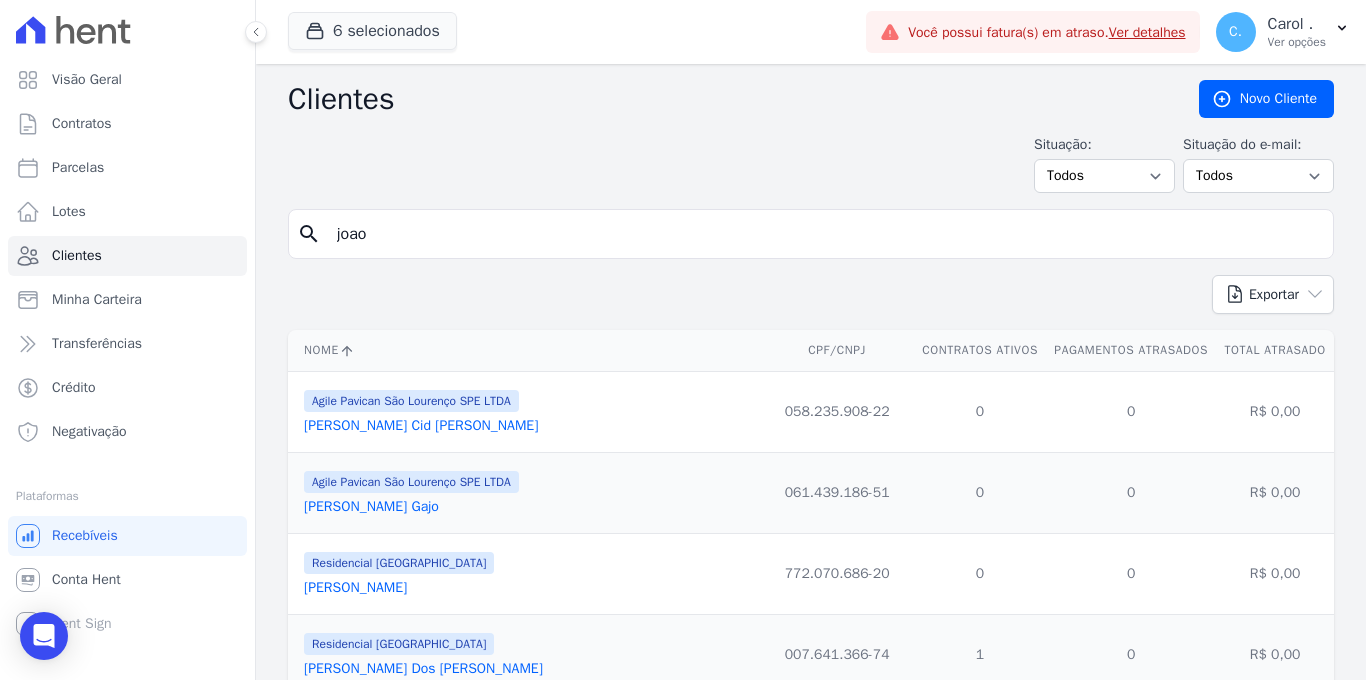 type on "joao" 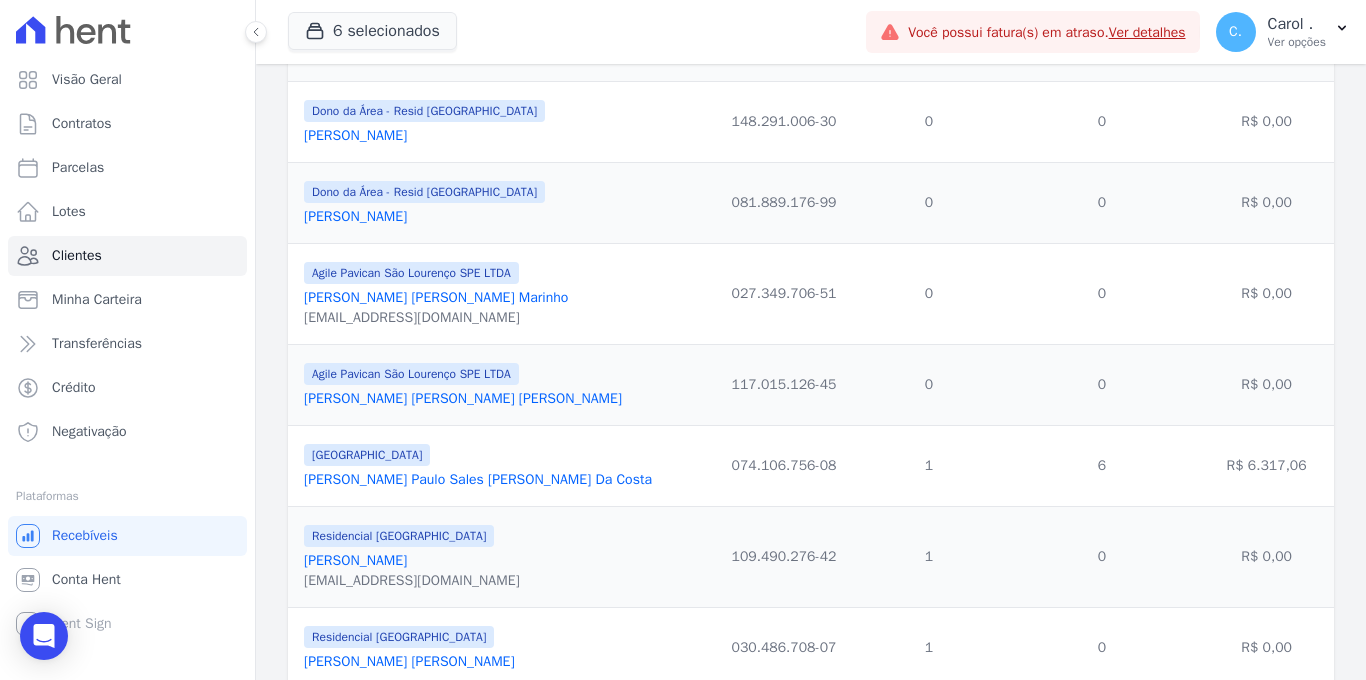 scroll, scrollTop: 453, scrollLeft: 0, axis: vertical 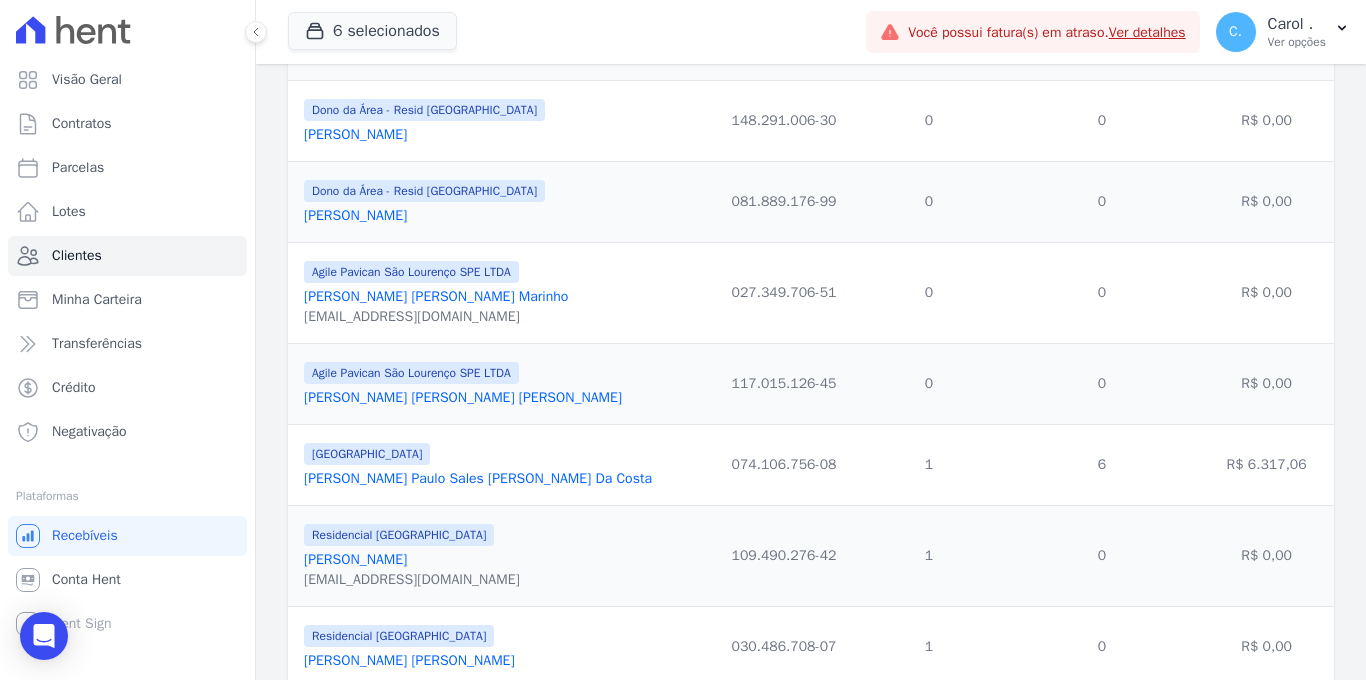 click on "[PERSON_NAME] Paulo Sales [PERSON_NAME] Da Costa" at bounding box center (478, 478) 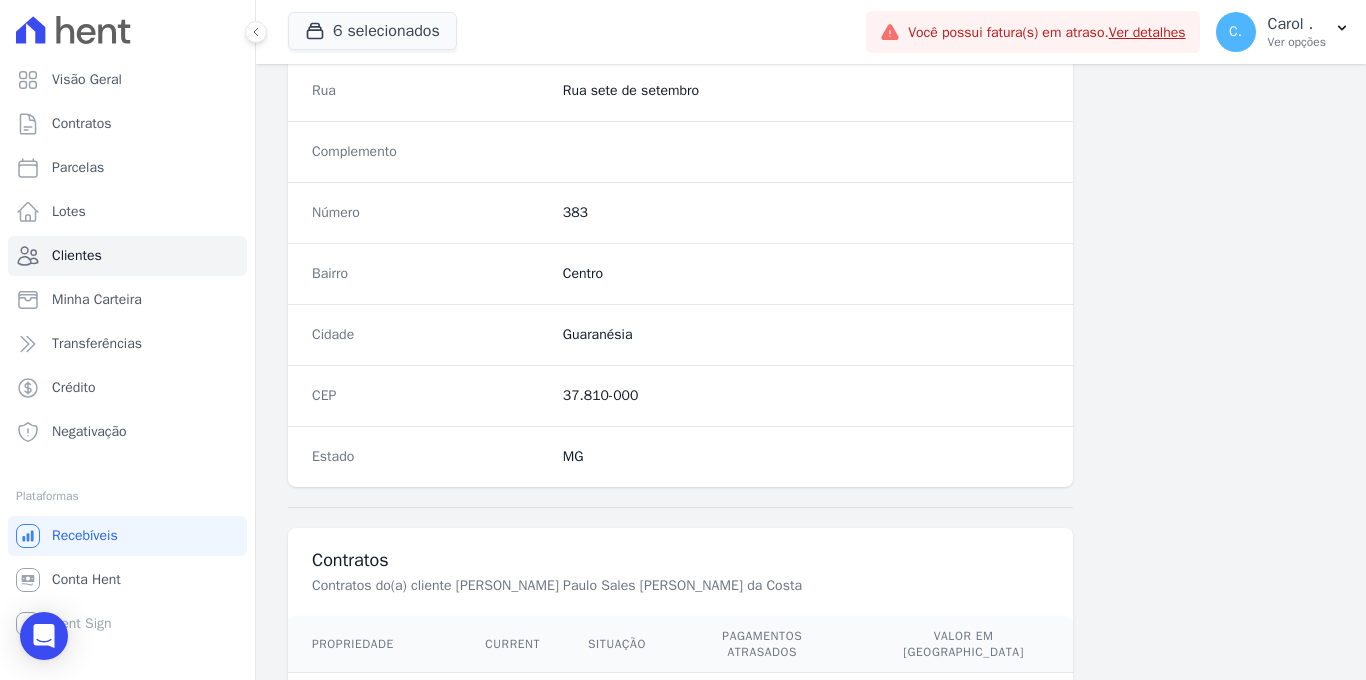 scroll, scrollTop: 1207, scrollLeft: 0, axis: vertical 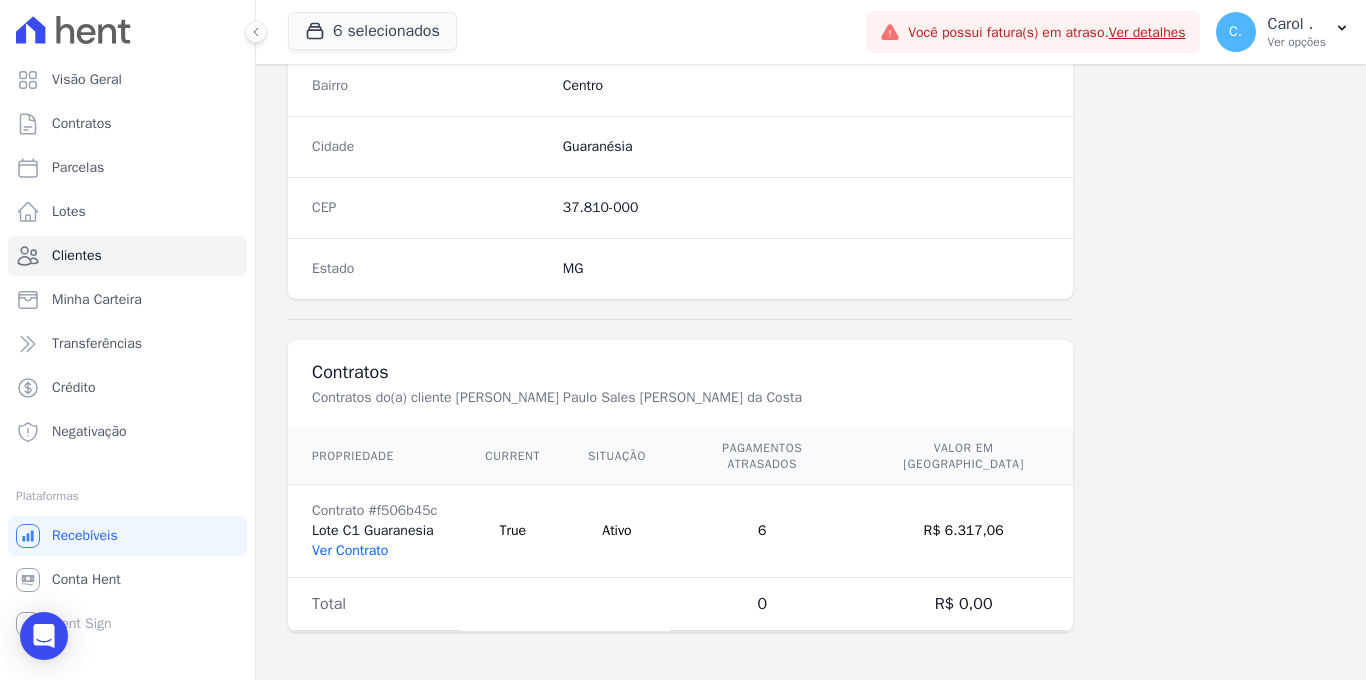 click on "Ver Contrato" at bounding box center (350, 550) 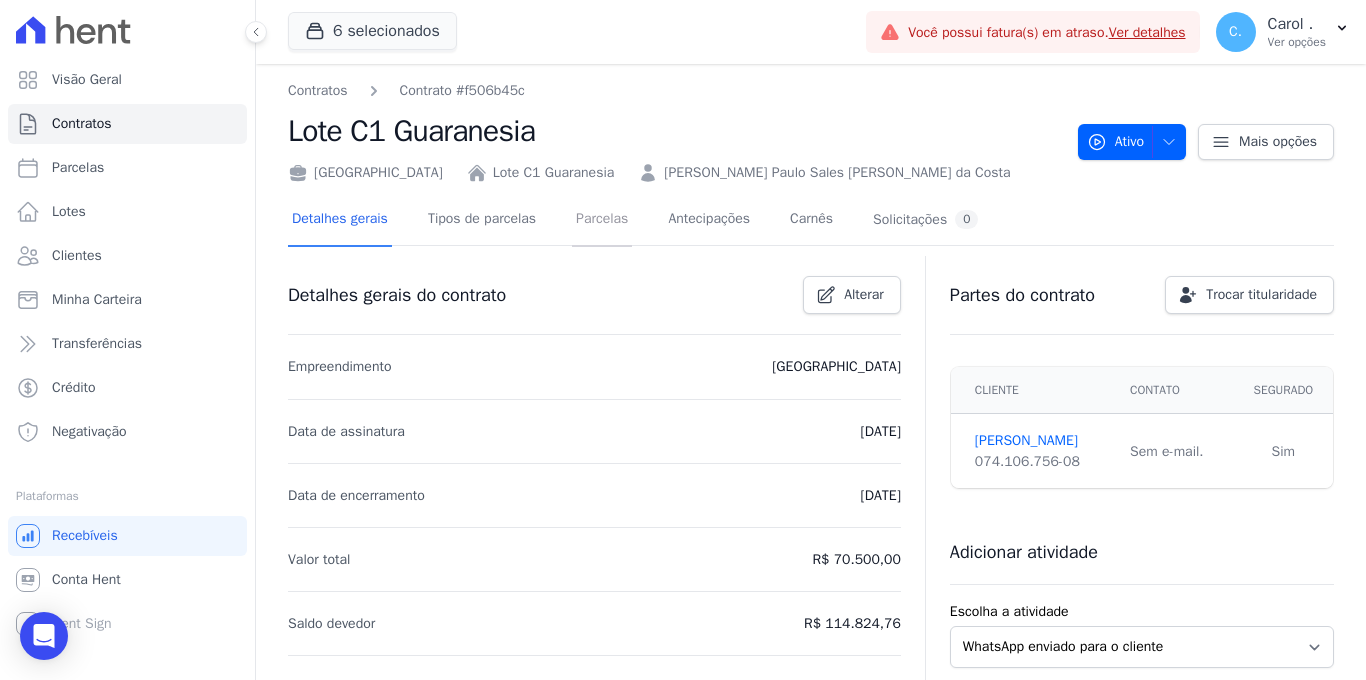 click on "Parcelas" at bounding box center [602, 220] 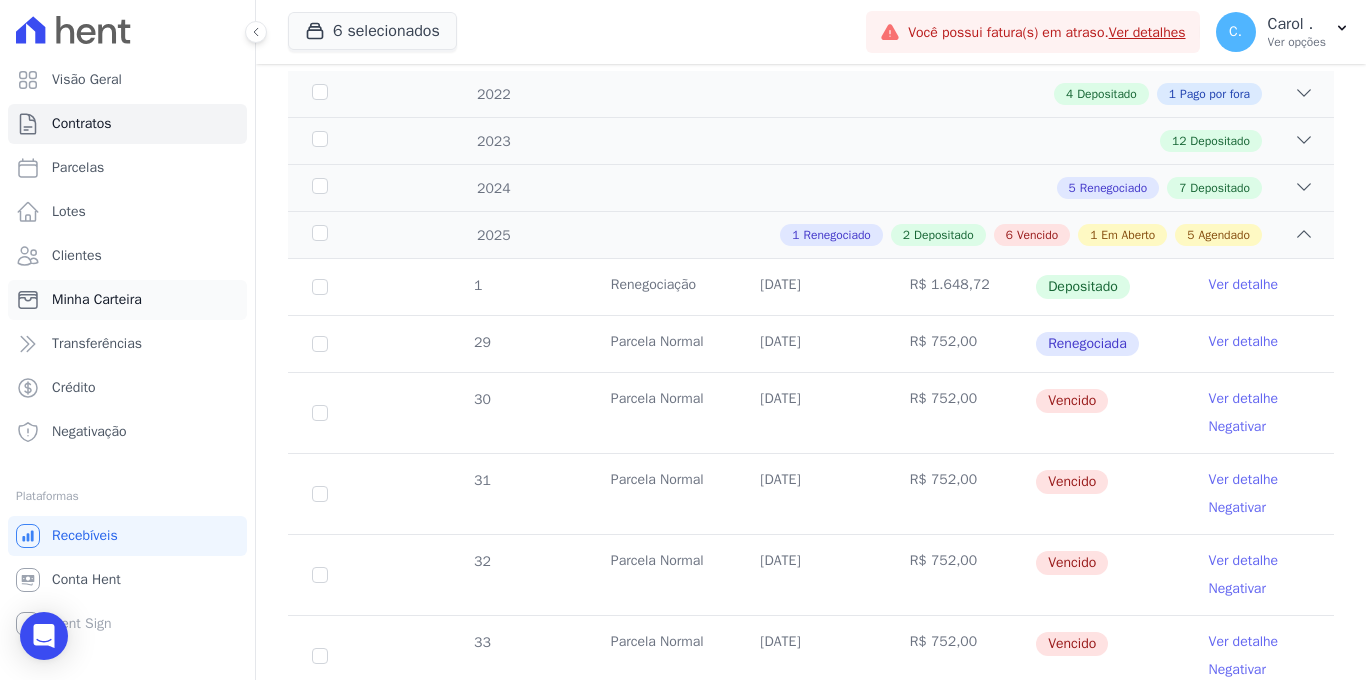 scroll, scrollTop: 327, scrollLeft: 0, axis: vertical 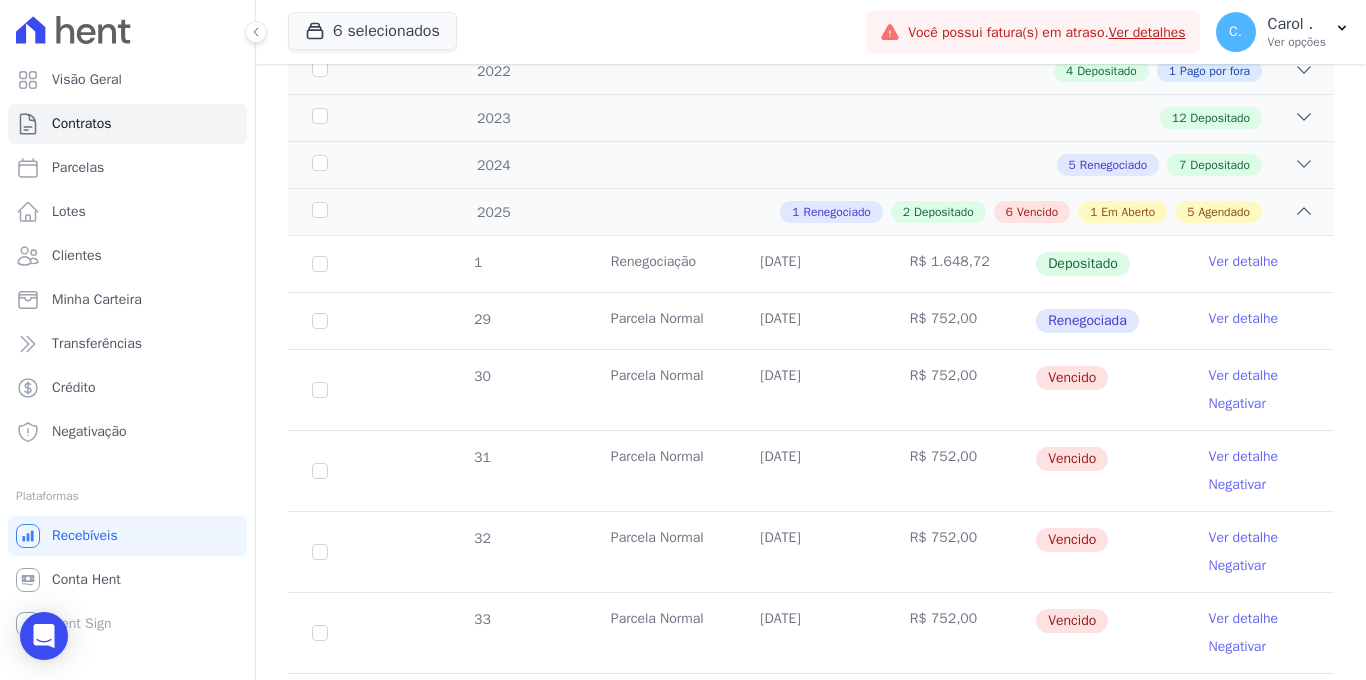 click on "Ver detalhe" at bounding box center [1244, 376] 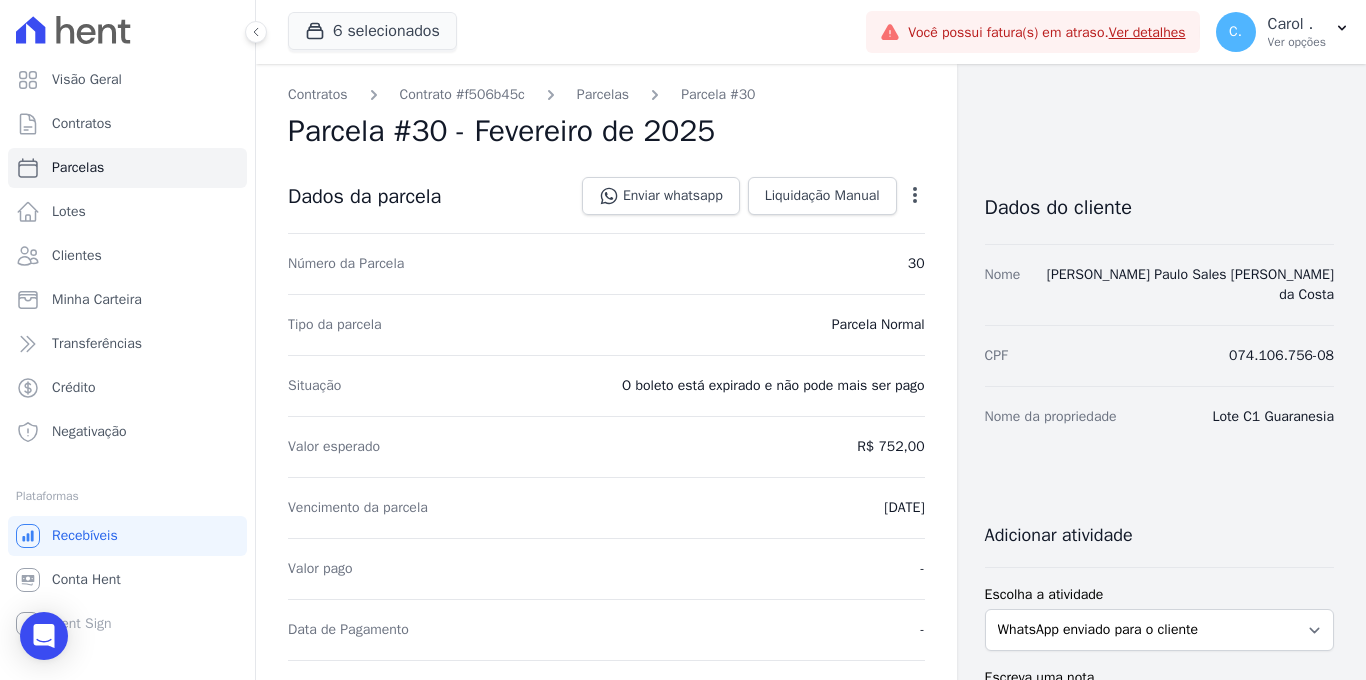 click 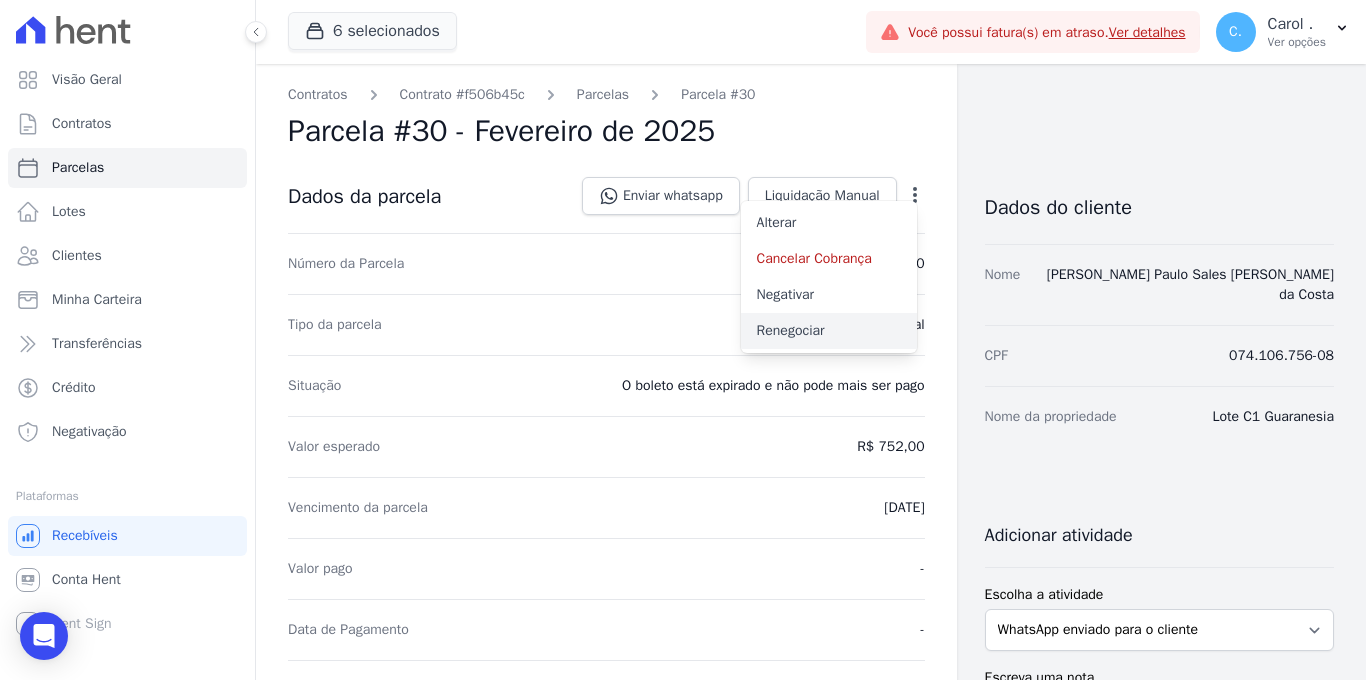 click on "Renegociar" at bounding box center [829, 331] 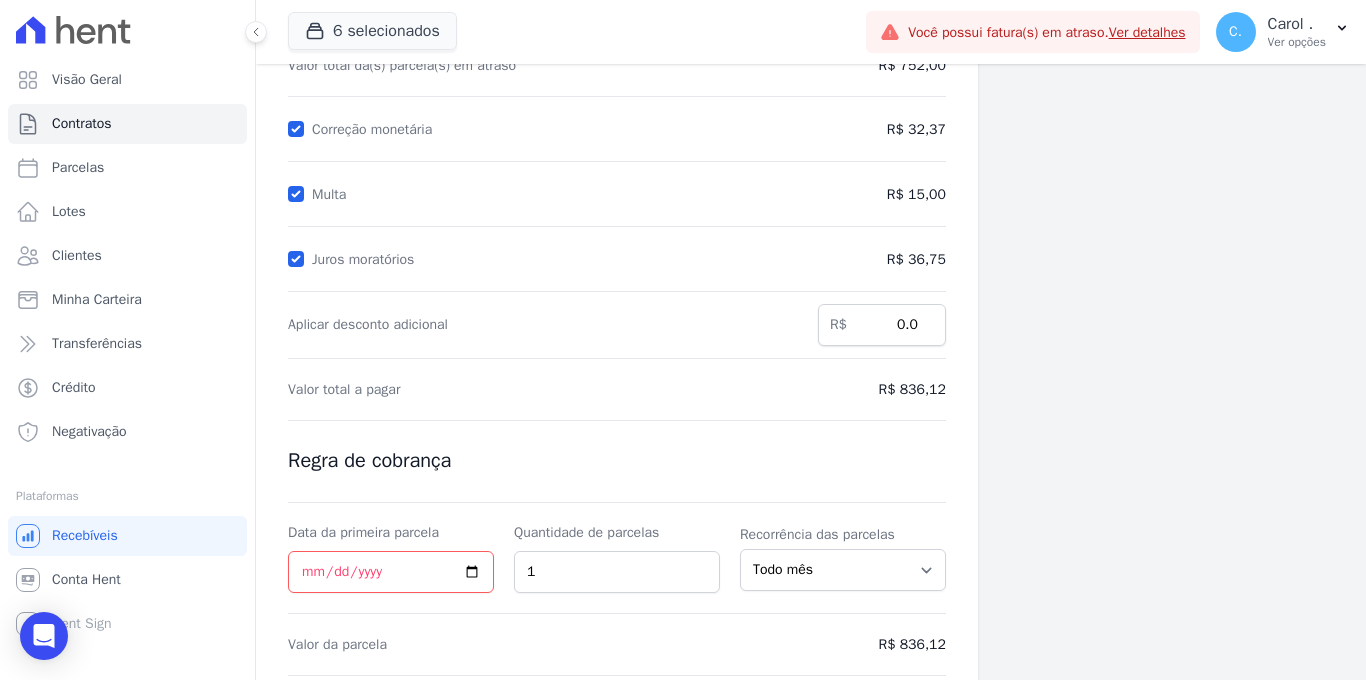 scroll, scrollTop: 255, scrollLeft: 0, axis: vertical 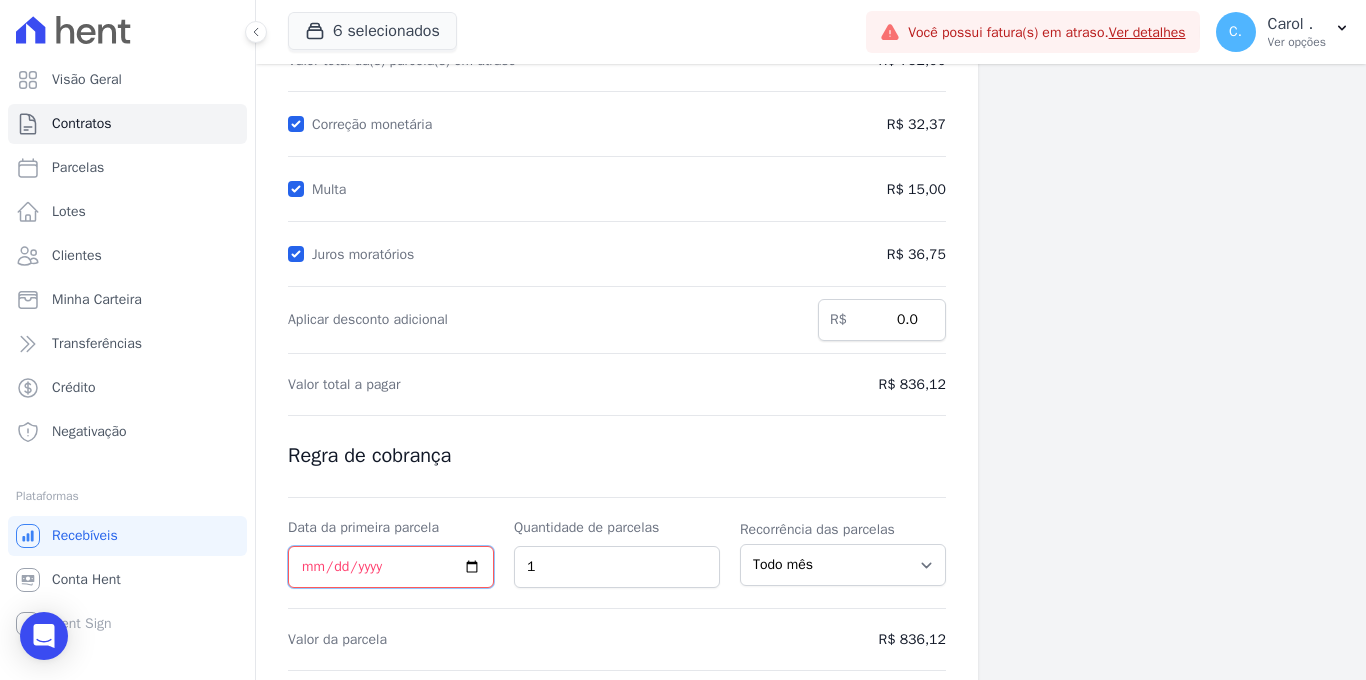 click on "Data da primeira parcela" at bounding box center (391, 567) 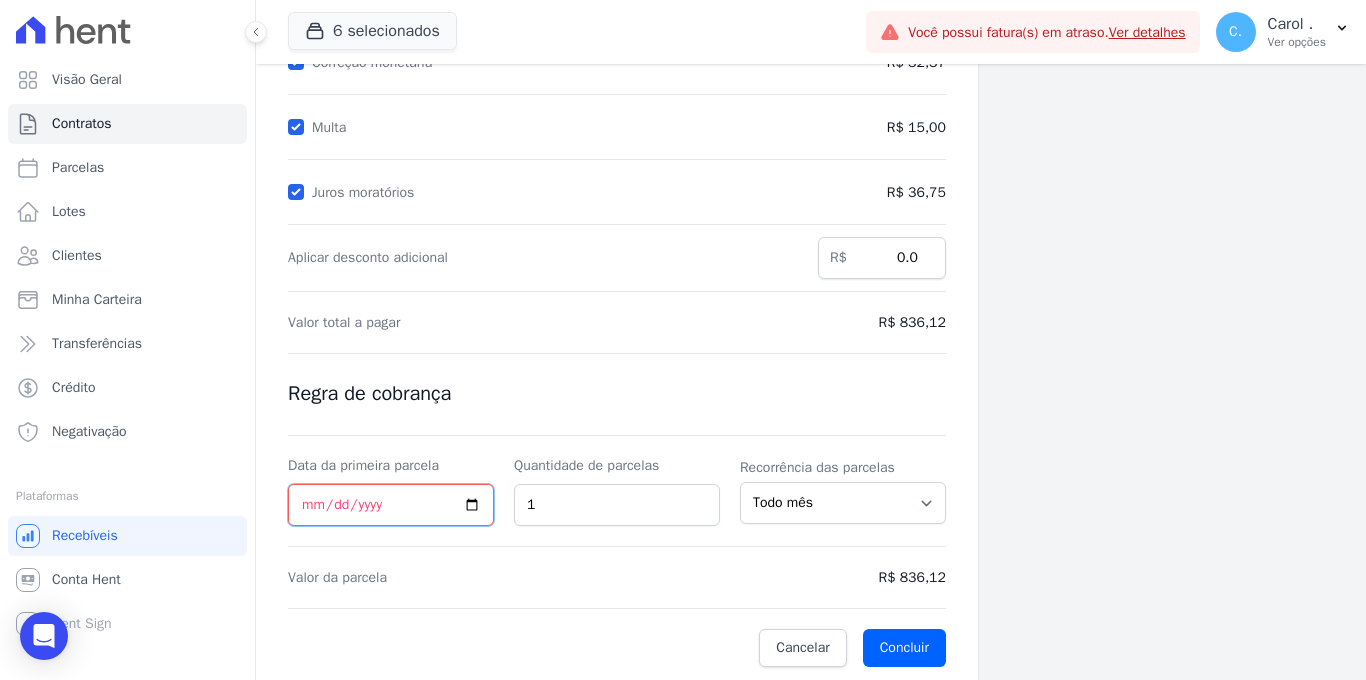 scroll, scrollTop: 320, scrollLeft: 0, axis: vertical 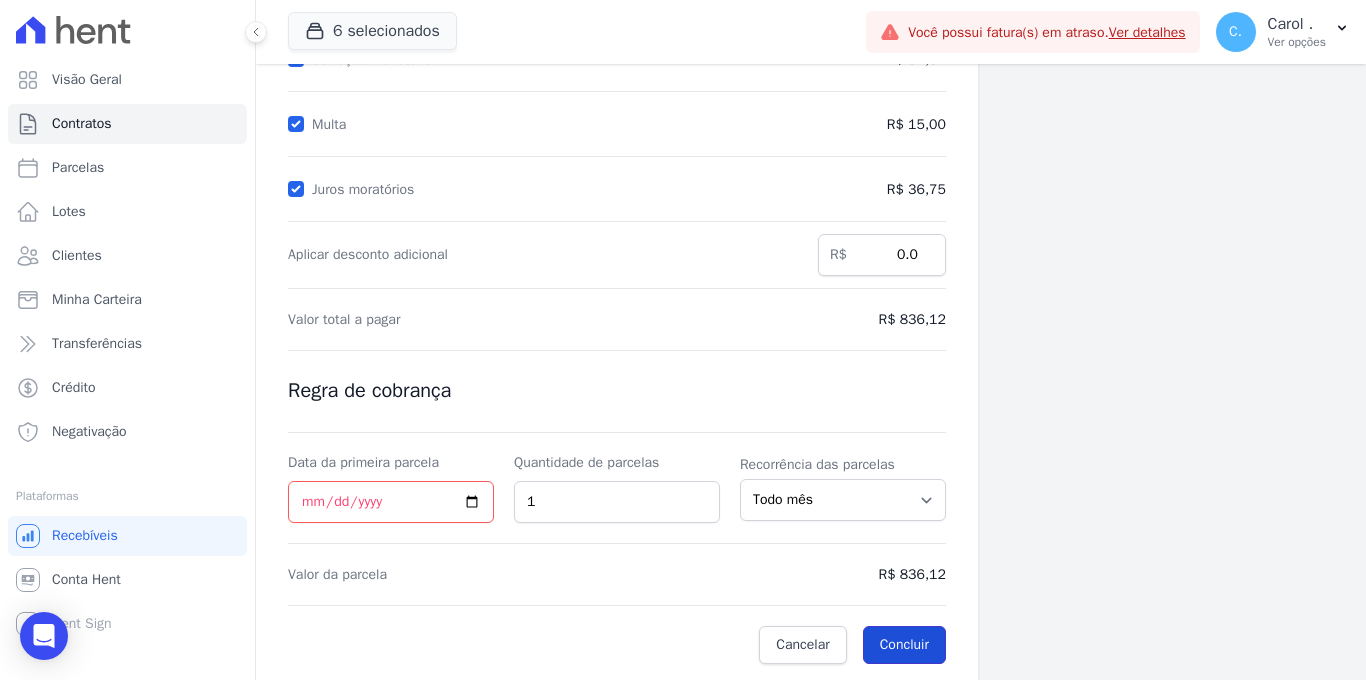 click on "Concluir" at bounding box center (904, 645) 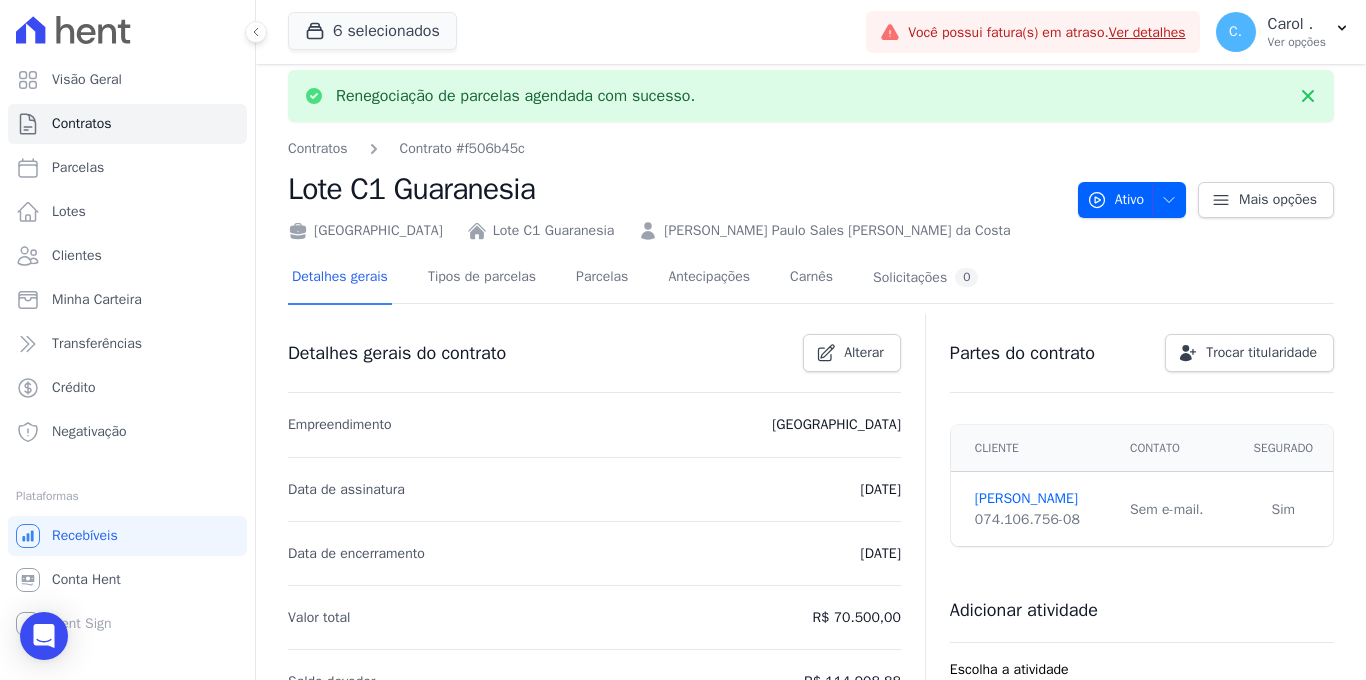 scroll, scrollTop: 26, scrollLeft: 0, axis: vertical 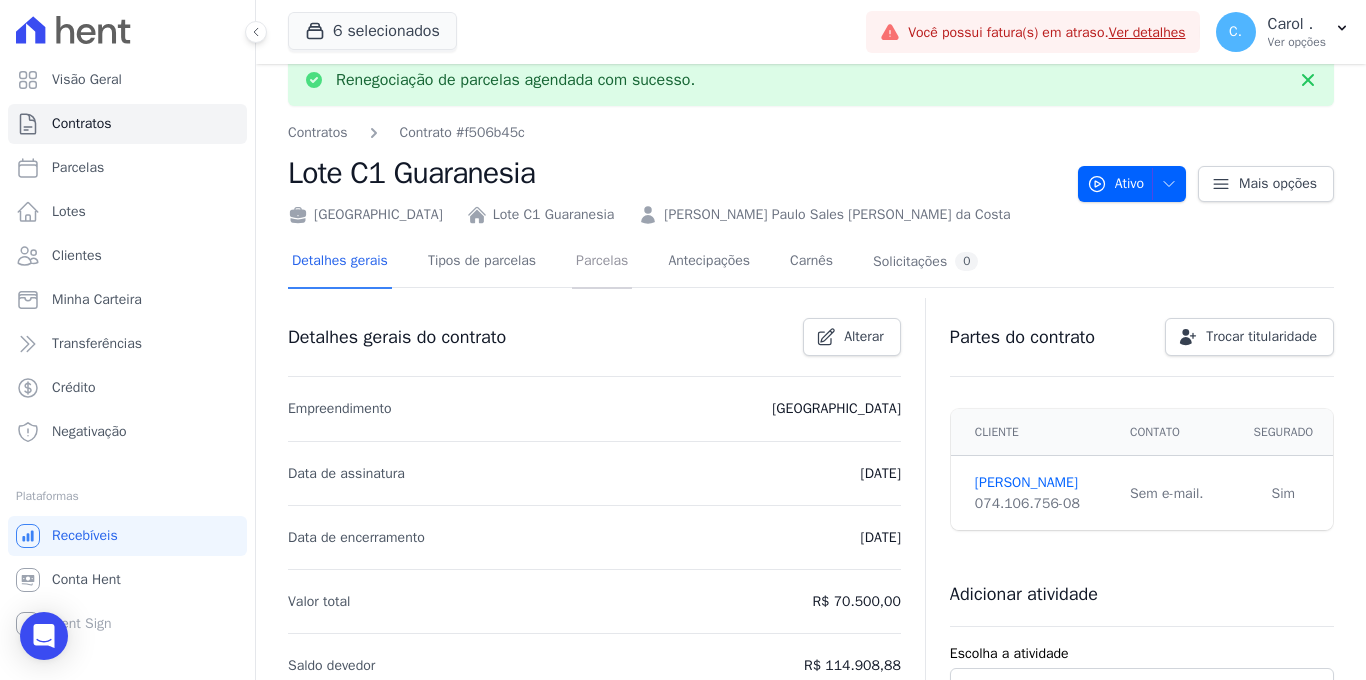 click on "Parcelas" at bounding box center [602, 262] 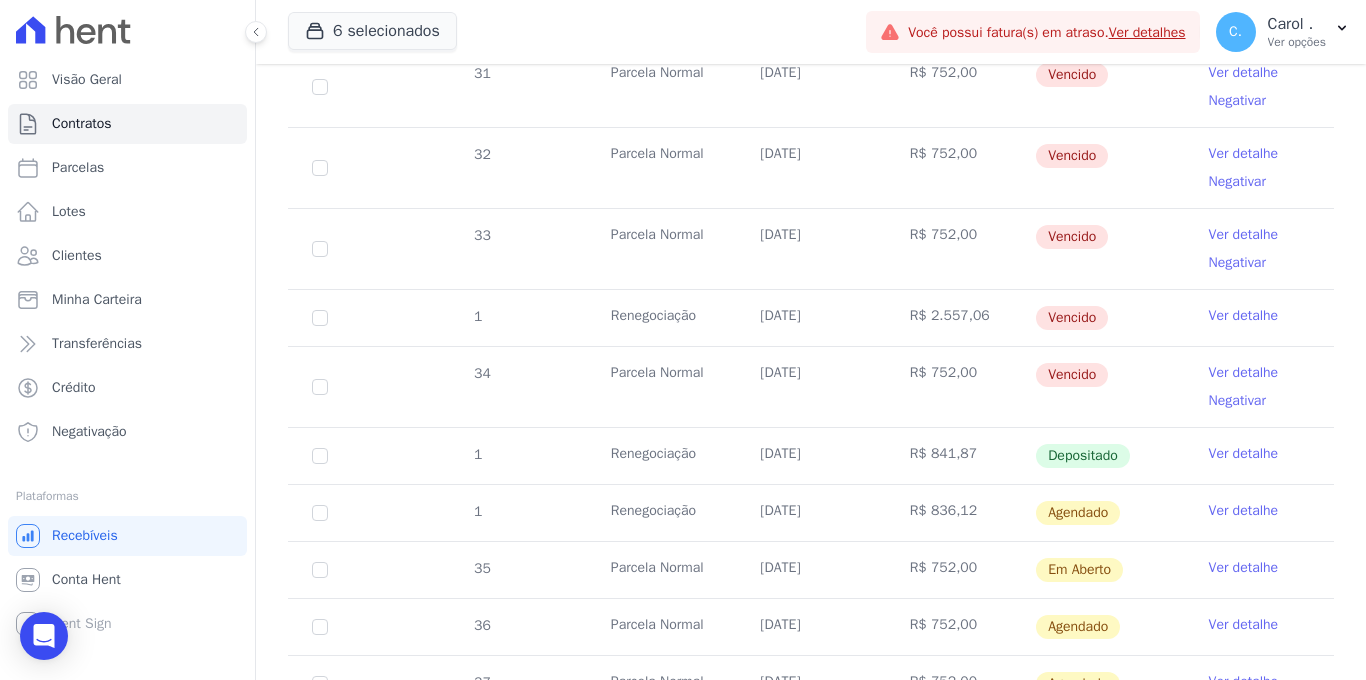 scroll, scrollTop: 691, scrollLeft: 0, axis: vertical 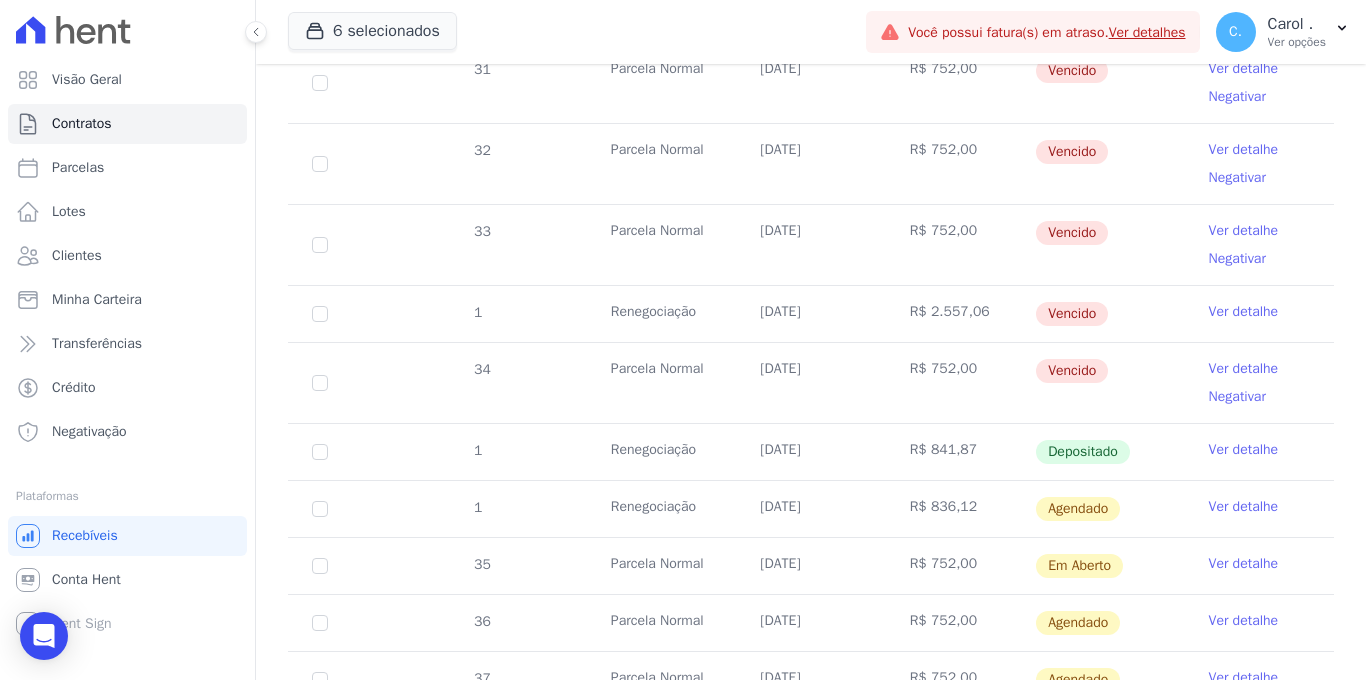 click on "Ver detalhe" at bounding box center (1244, 507) 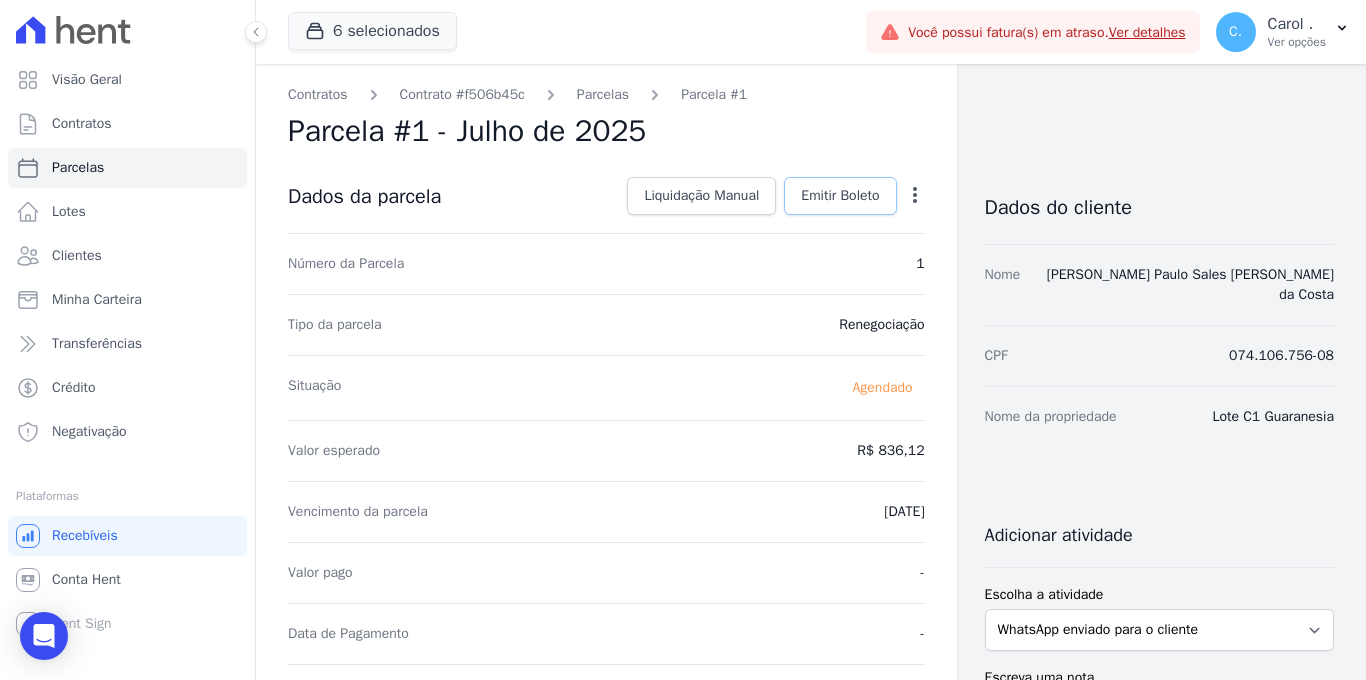 click on "Emitir Boleto" at bounding box center (840, 196) 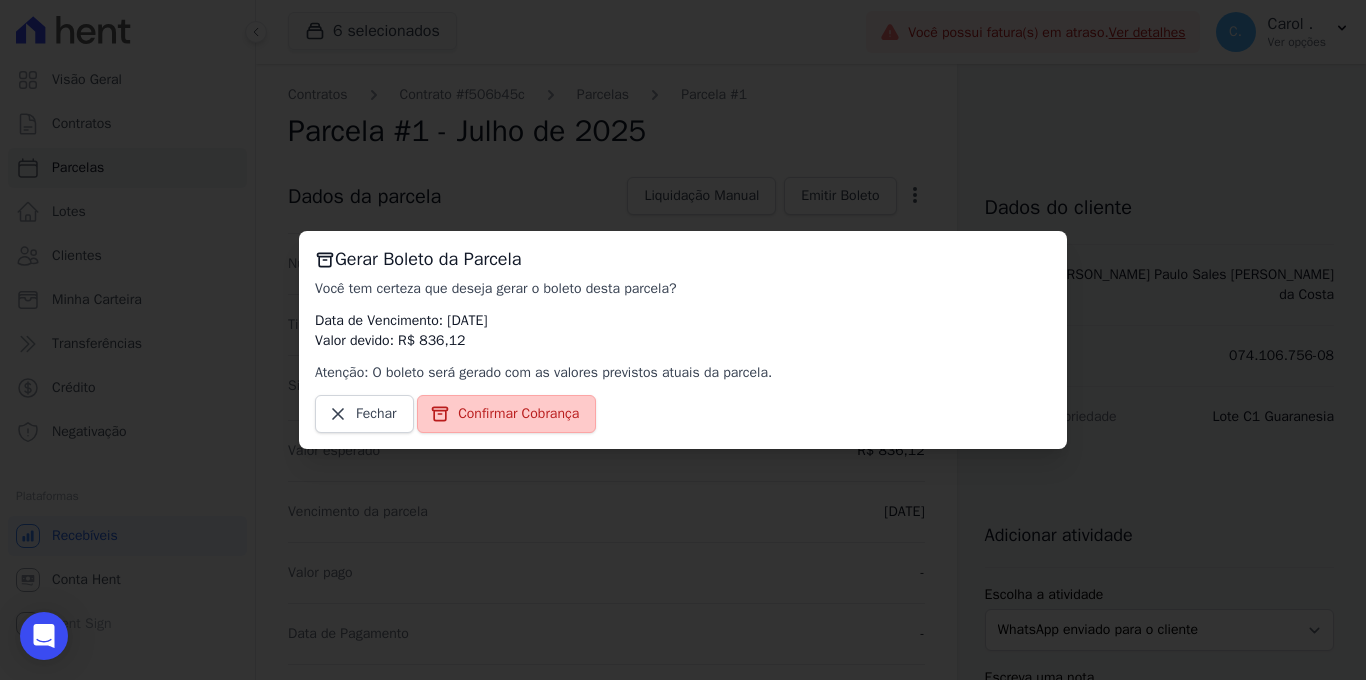 click on "Confirmar Cobrança" at bounding box center [506, 414] 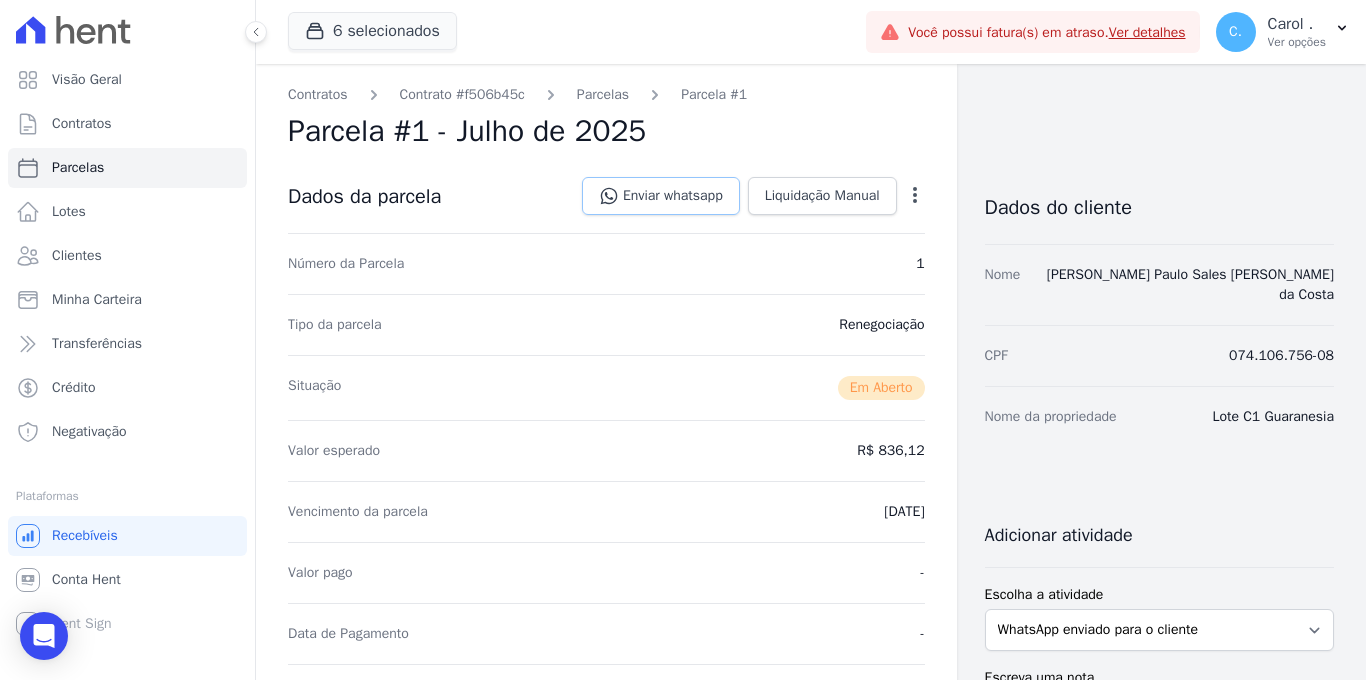 click on "Enviar whatsapp" at bounding box center [661, 196] 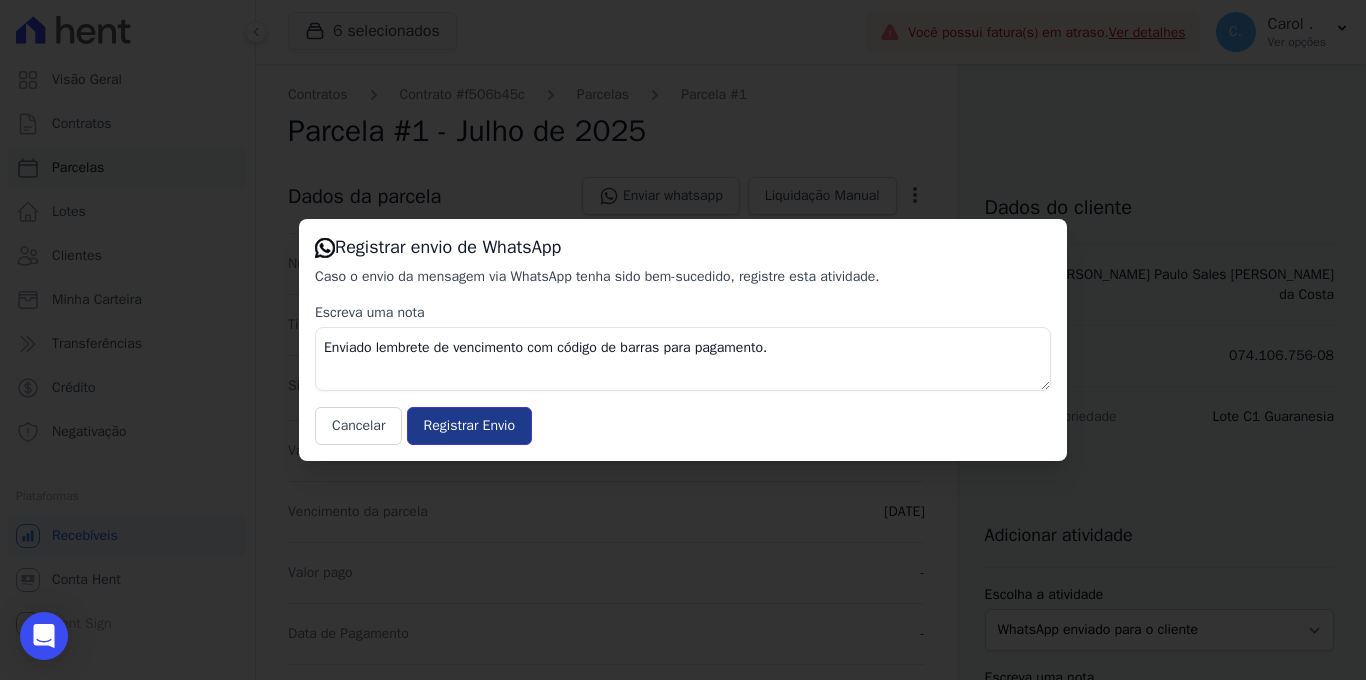 click on "Registrar Envio" at bounding box center [469, 426] 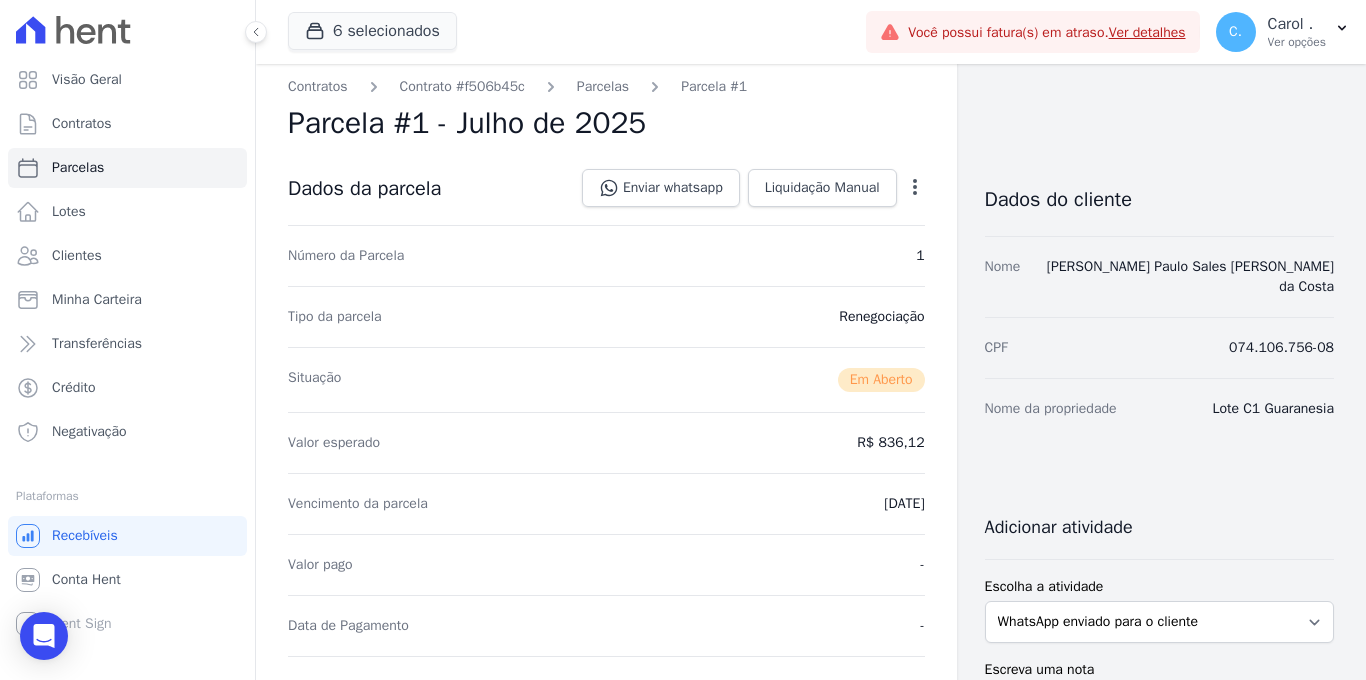 scroll, scrollTop: 37, scrollLeft: 0, axis: vertical 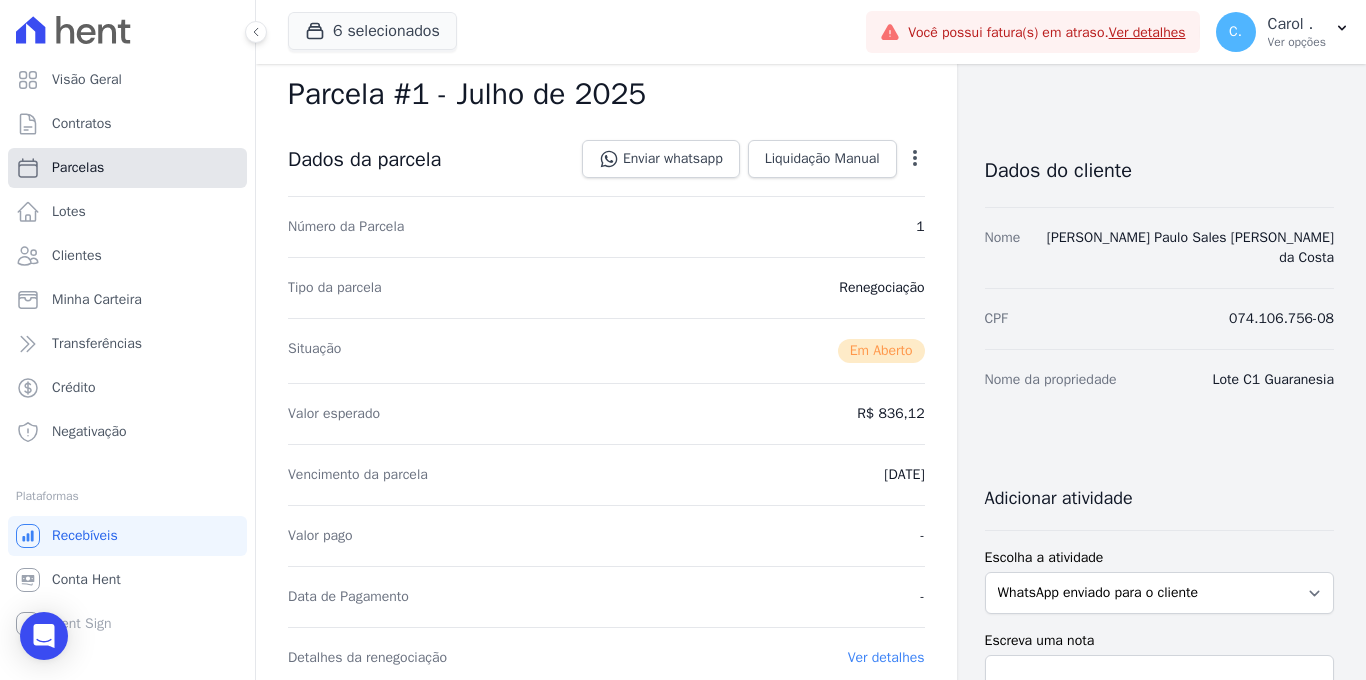 click on "Parcelas" at bounding box center [127, 168] 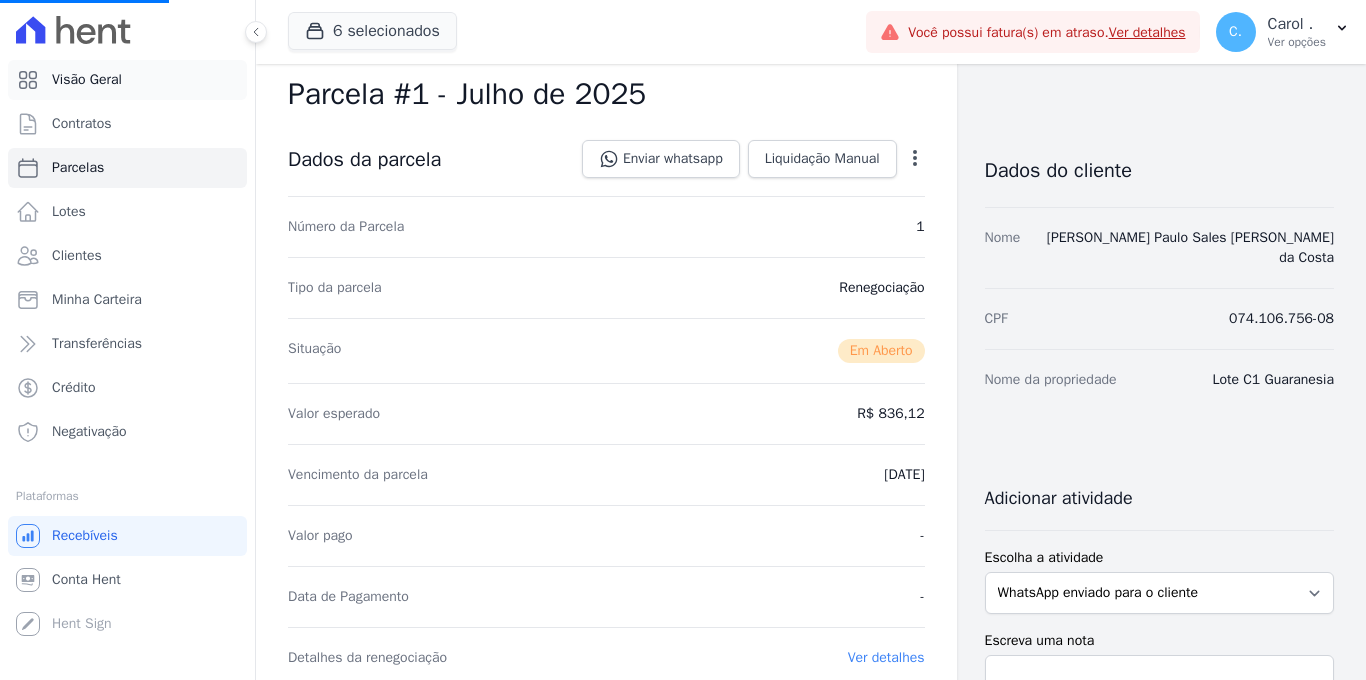 click on "Visão Geral" at bounding box center (87, 80) 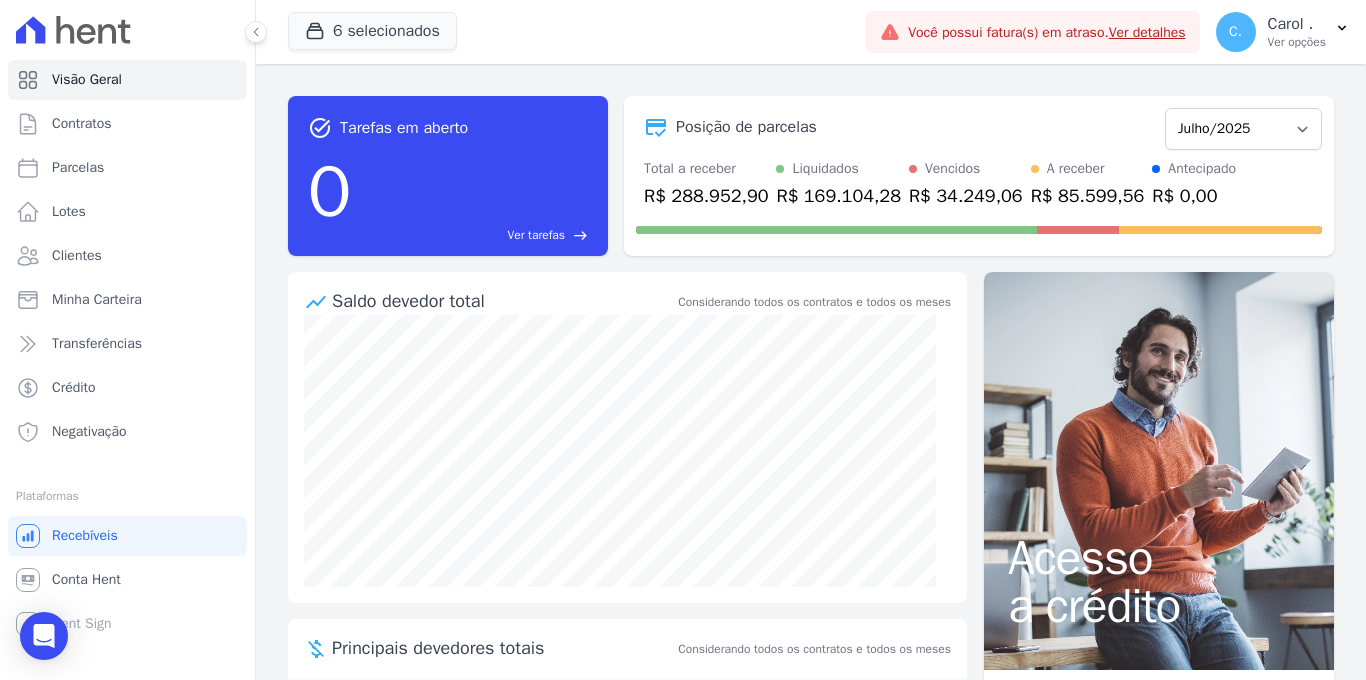 select 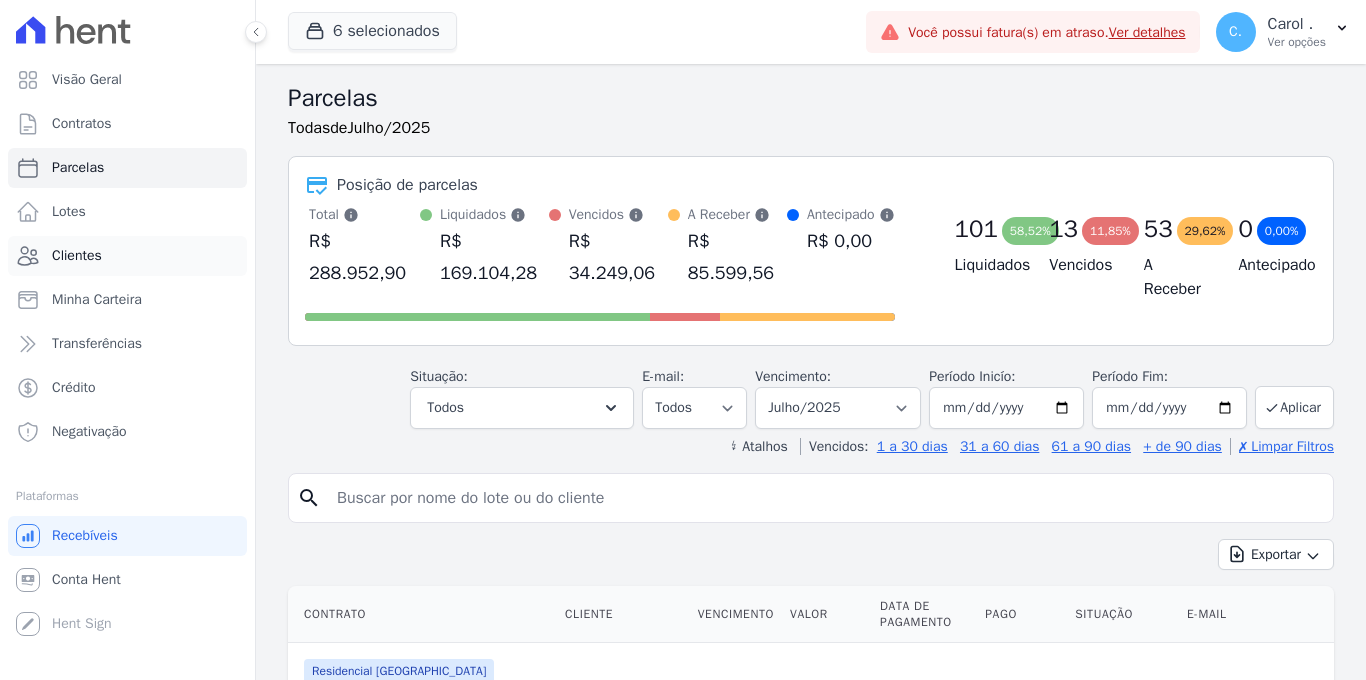 click on "Clientes" at bounding box center (127, 256) 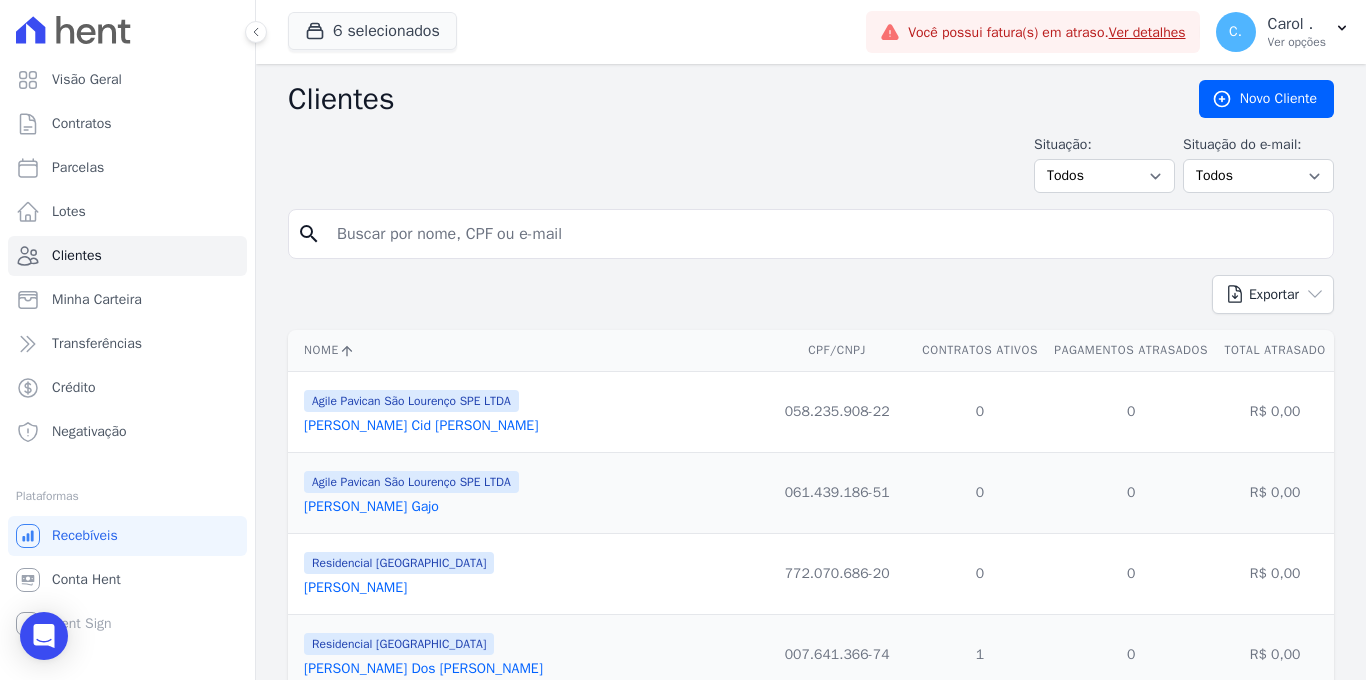 click on "search" at bounding box center [811, 234] 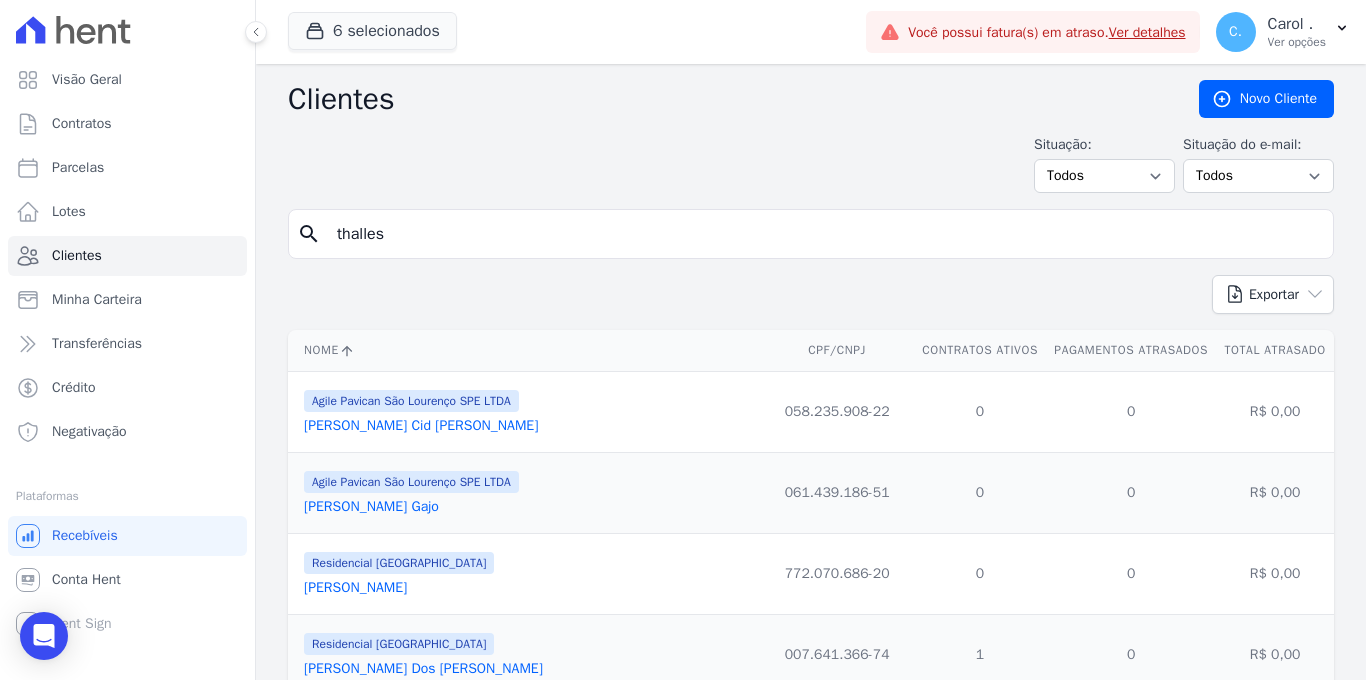 type on "thalles" 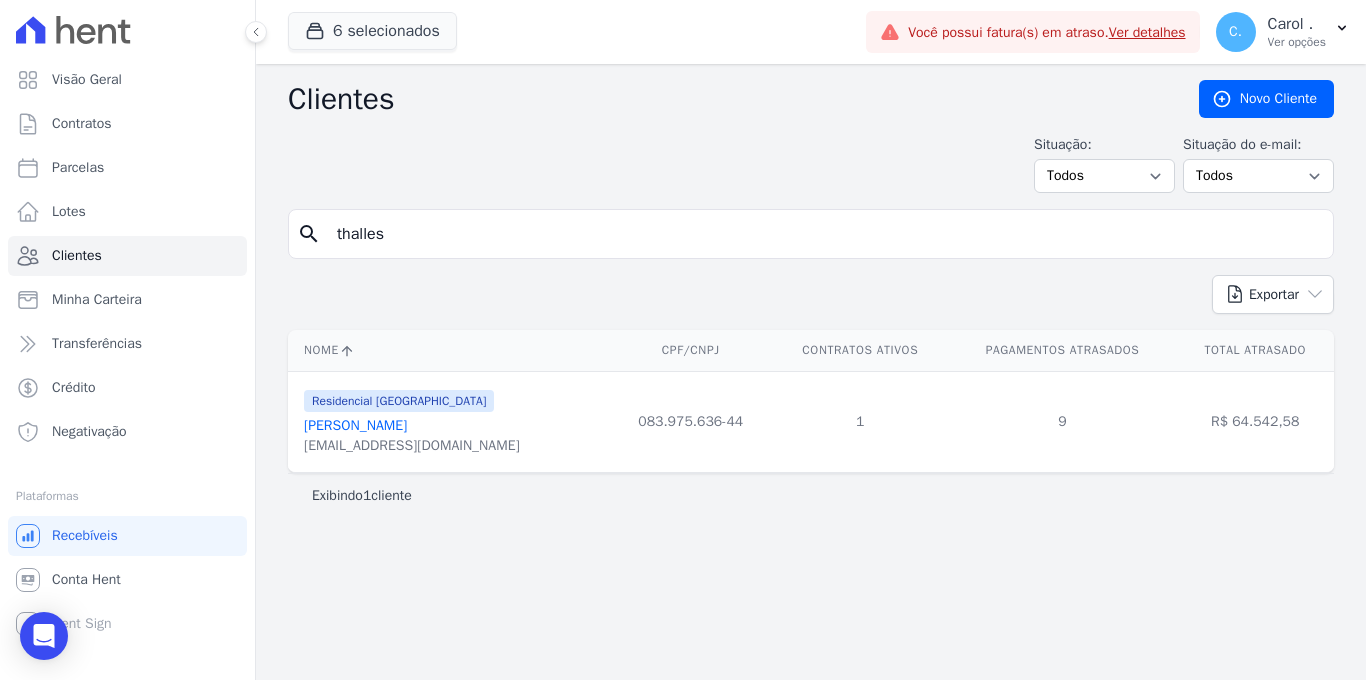 click on "[PERSON_NAME]" at bounding box center [355, 425] 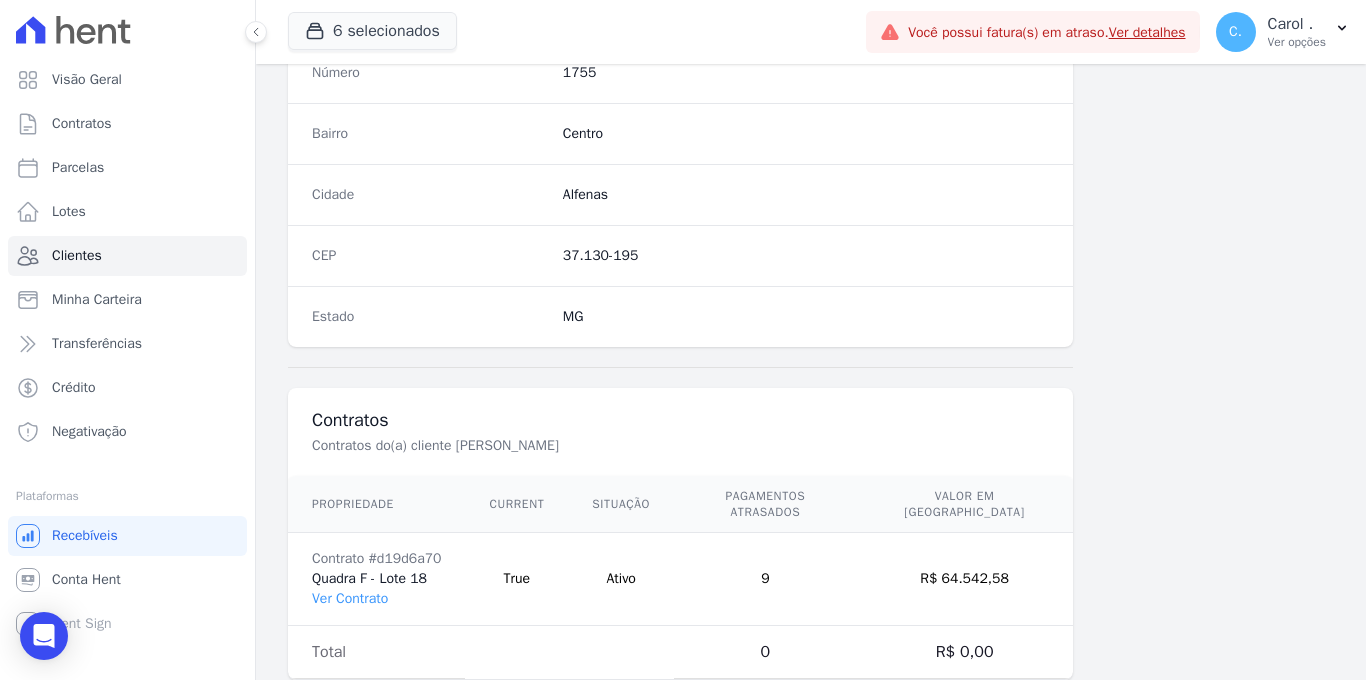 scroll, scrollTop: 1207, scrollLeft: 0, axis: vertical 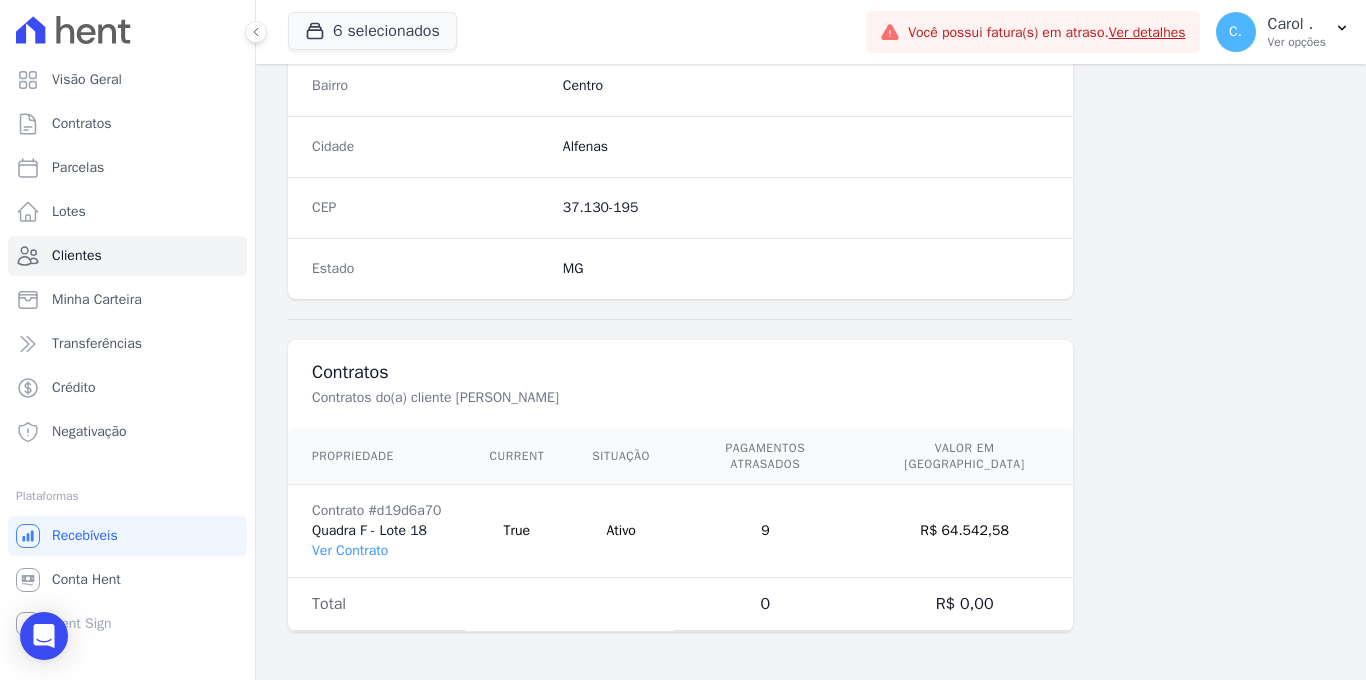 drag, startPoint x: 374, startPoint y: 555, endPoint x: 475, endPoint y: 672, distance: 154.5639 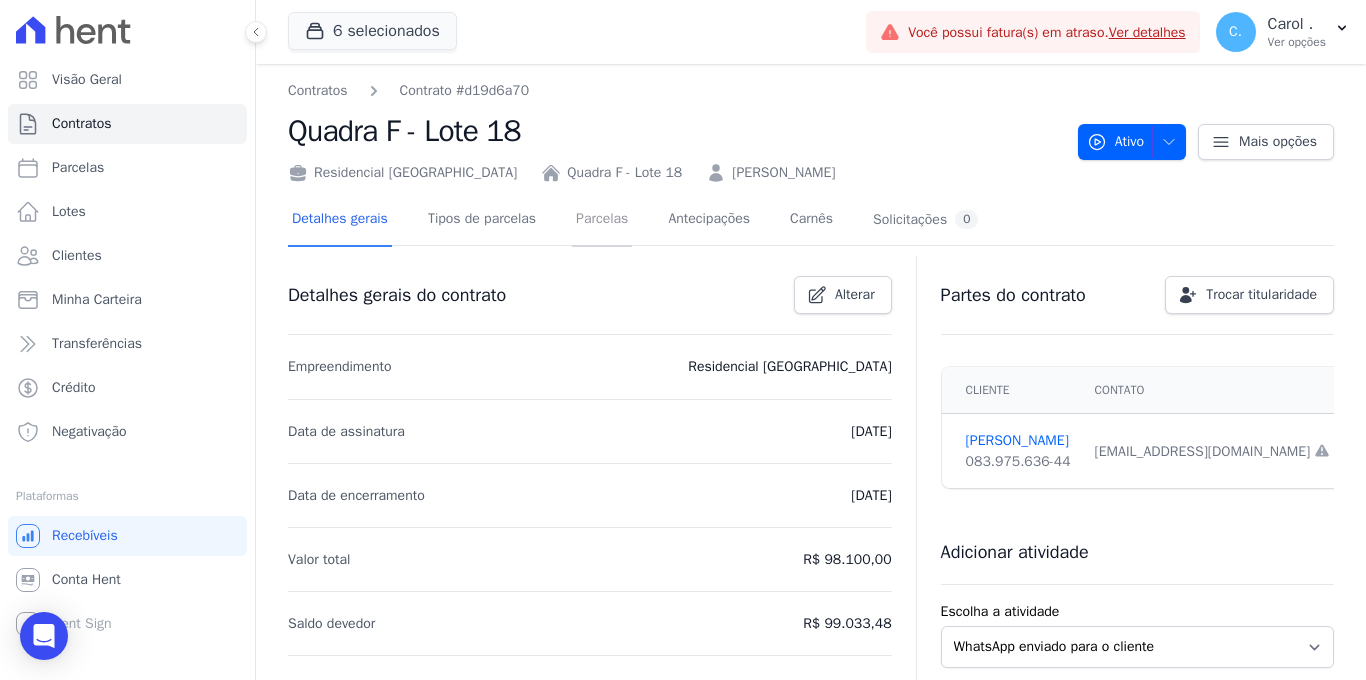 click on "Parcelas" at bounding box center (602, 220) 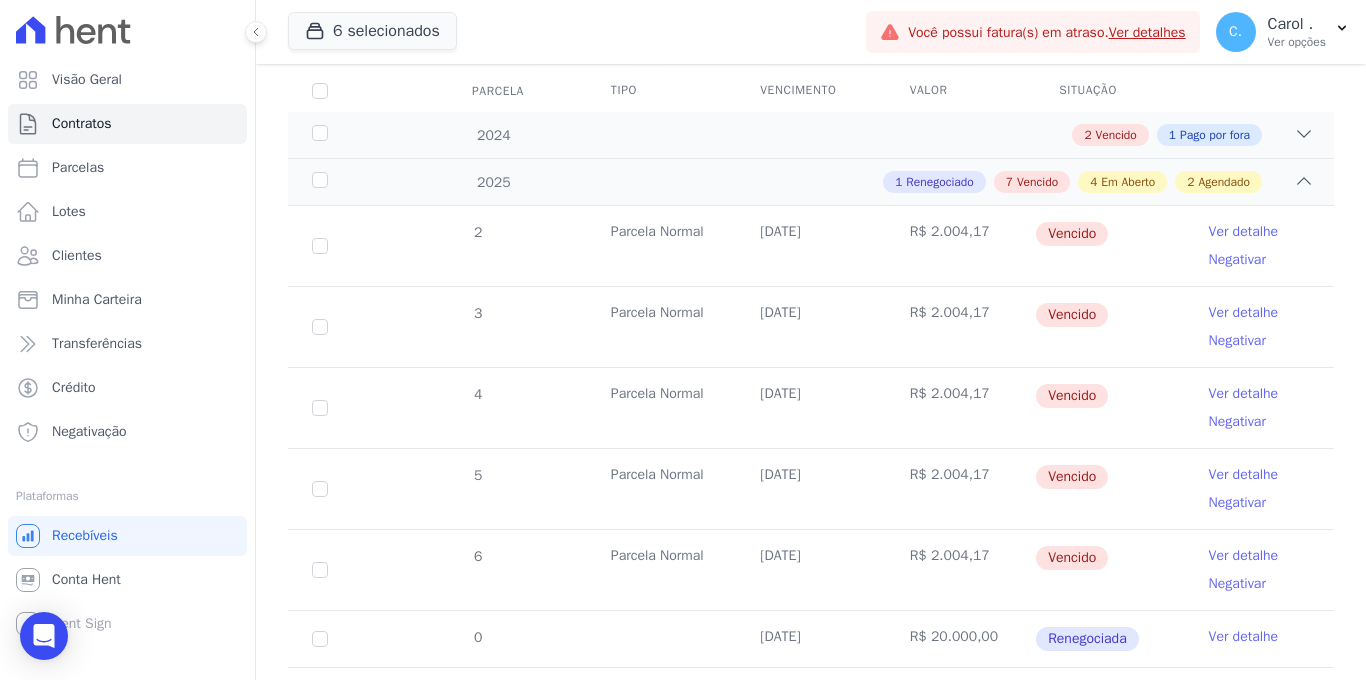 scroll, scrollTop: 267, scrollLeft: 0, axis: vertical 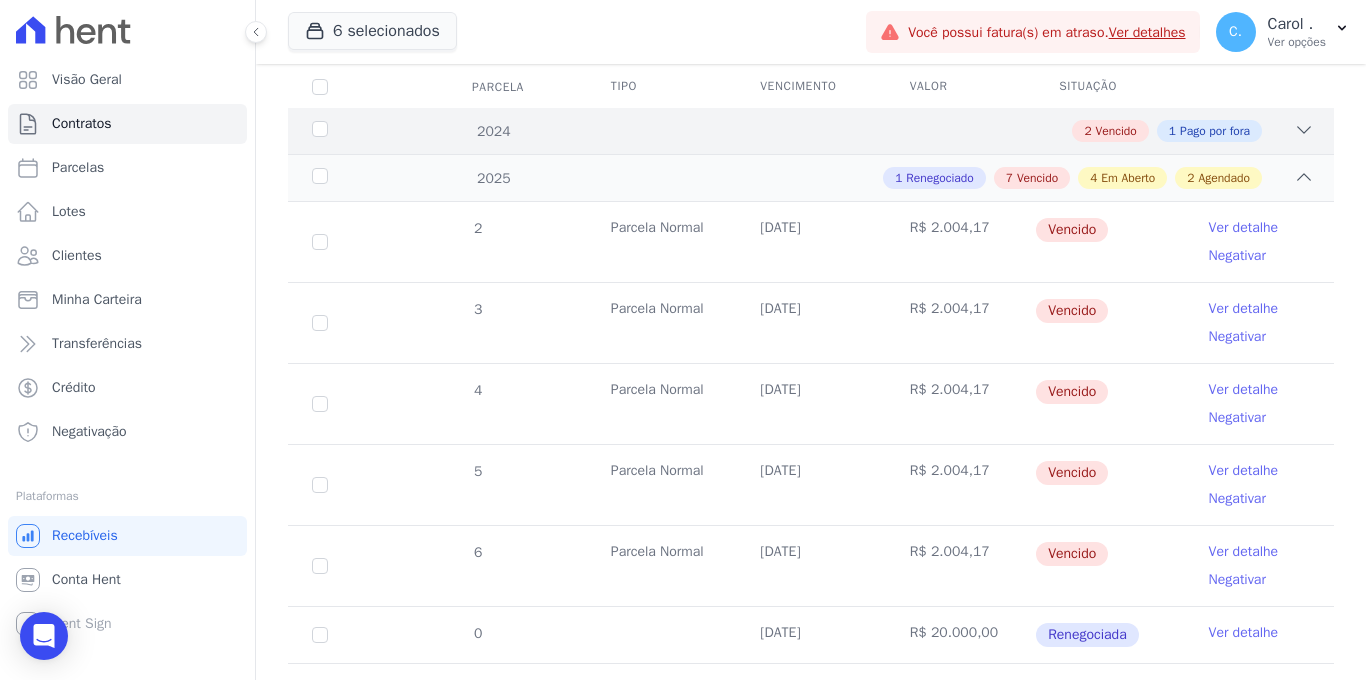 drag, startPoint x: 1282, startPoint y: 118, endPoint x: 1274, endPoint y: 183, distance: 65.490456 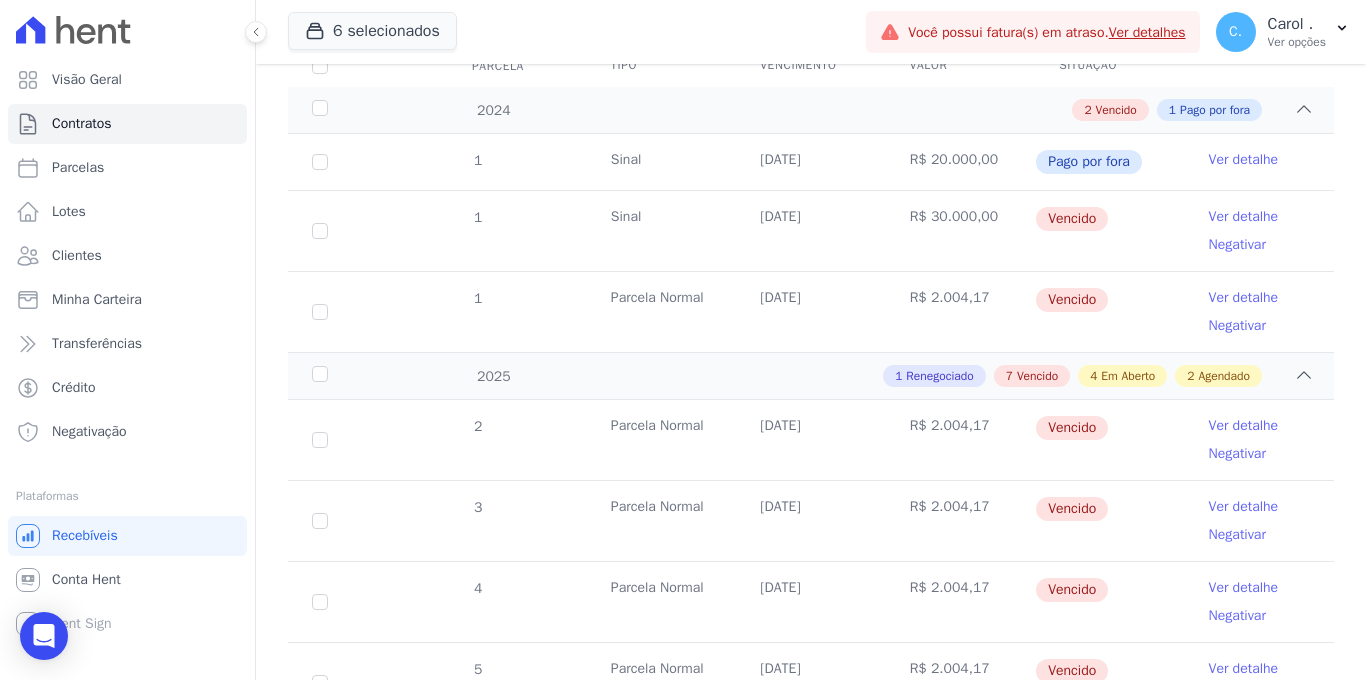 scroll, scrollTop: 296, scrollLeft: 0, axis: vertical 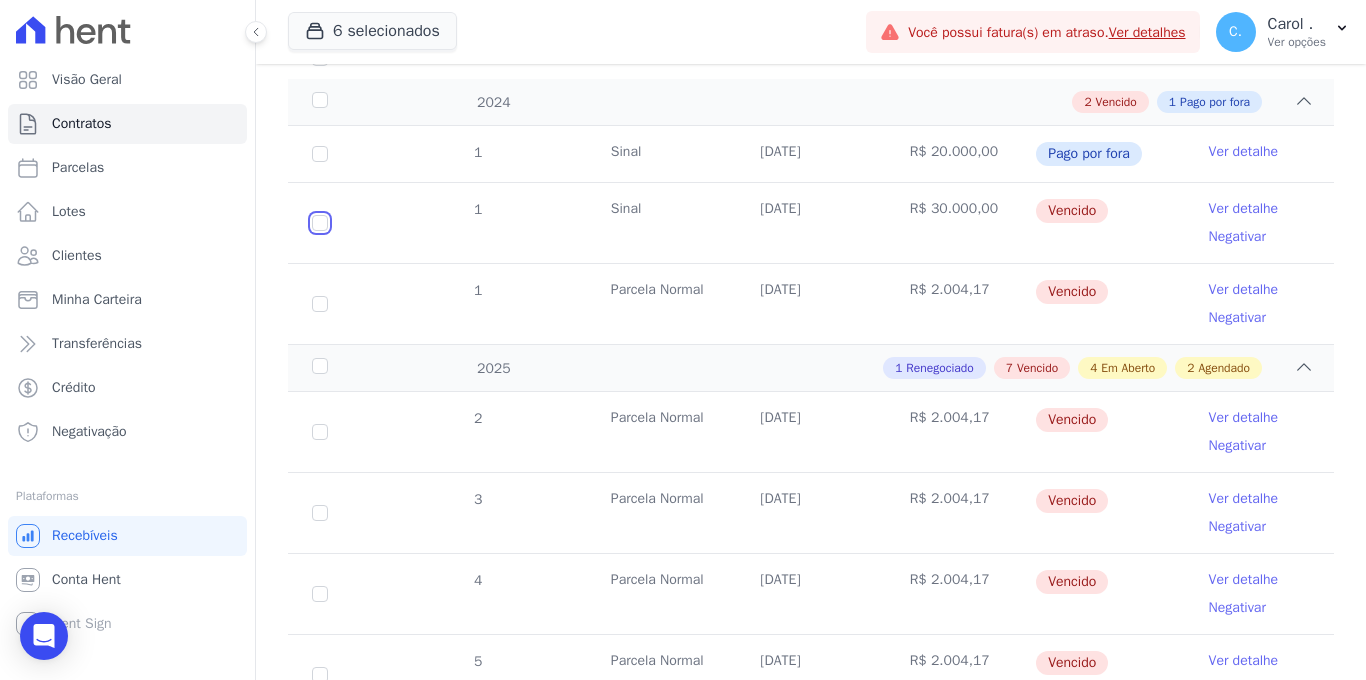 click at bounding box center (320, 223) 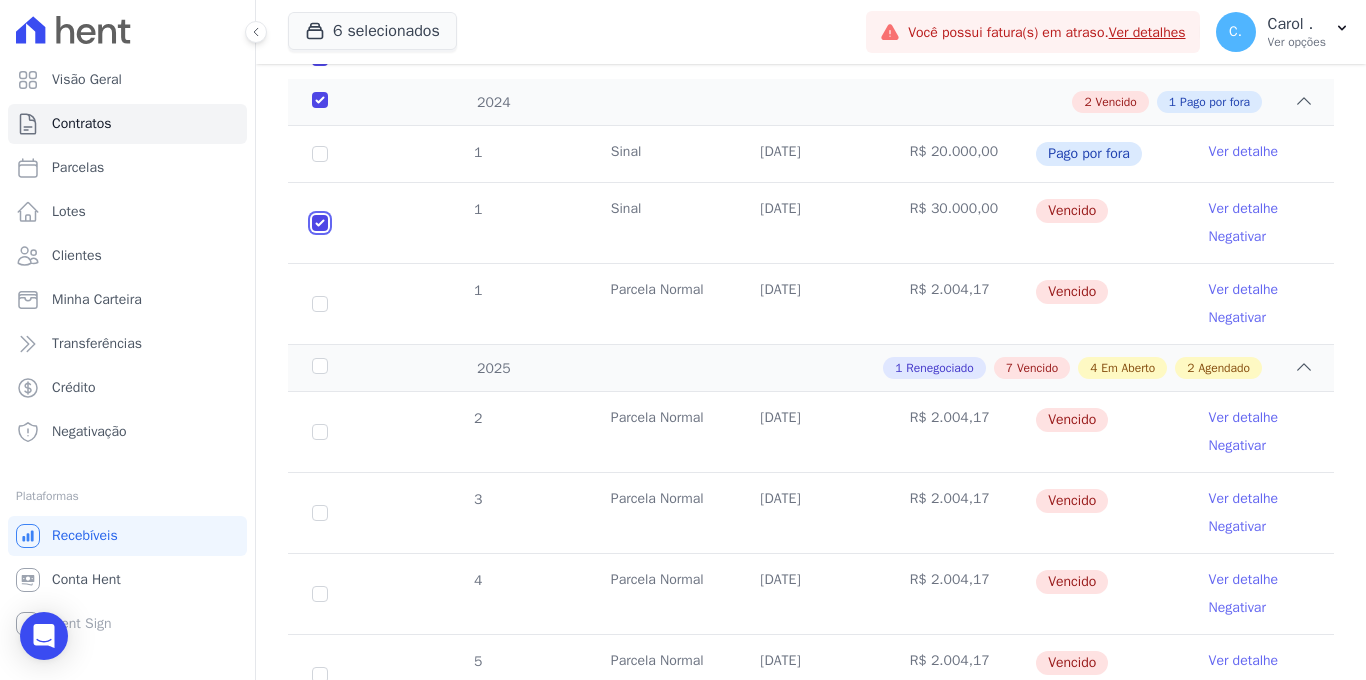 checkbox on "true" 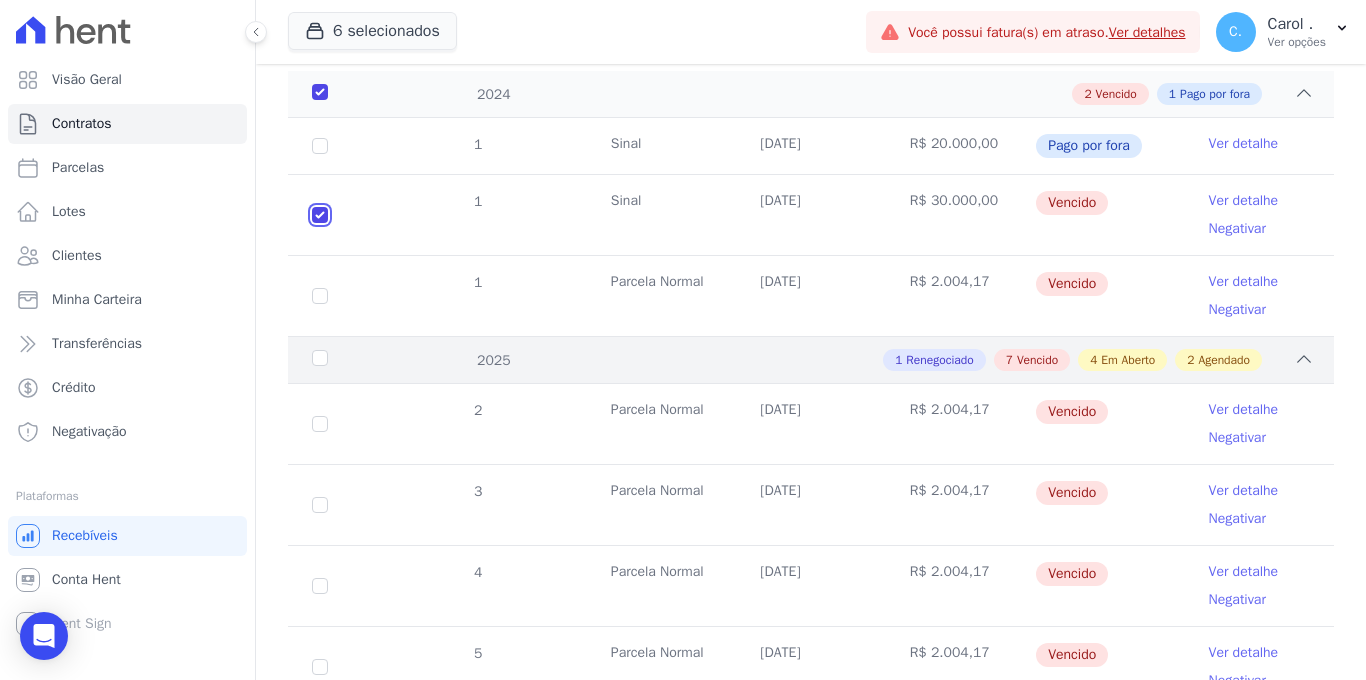 scroll, scrollTop: 344, scrollLeft: 0, axis: vertical 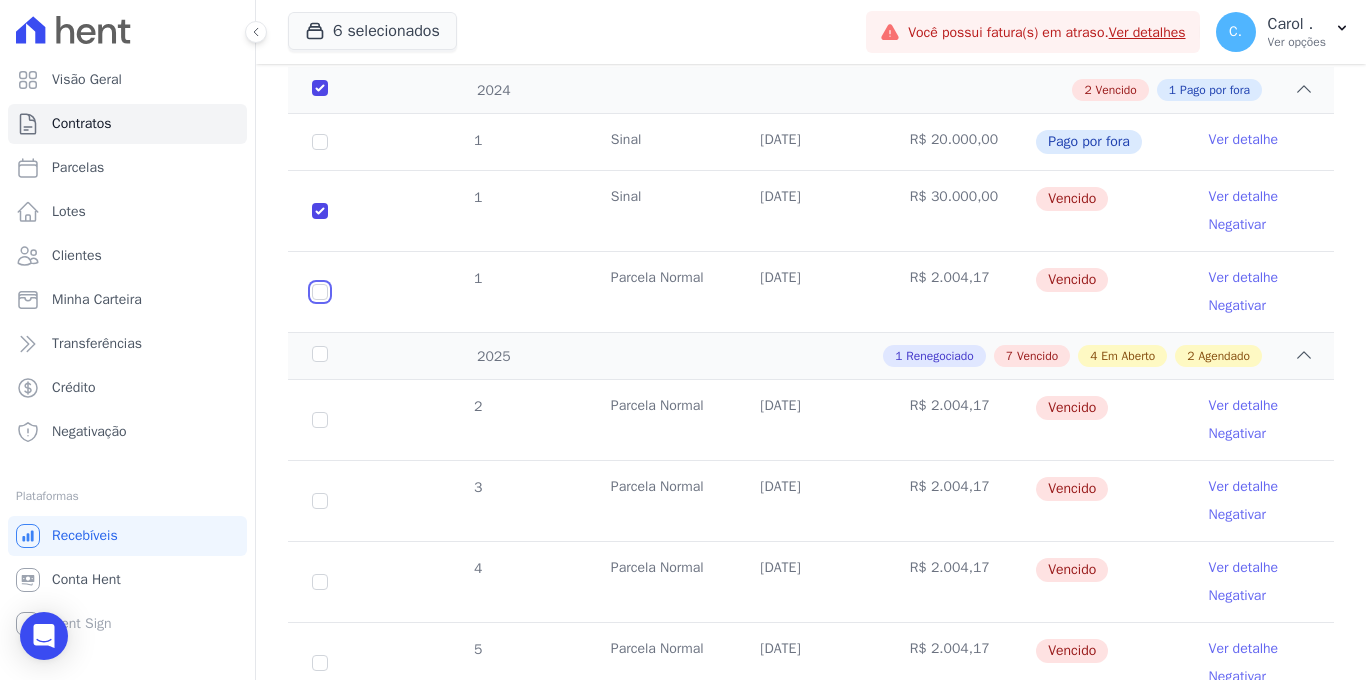 click at bounding box center [320, 211] 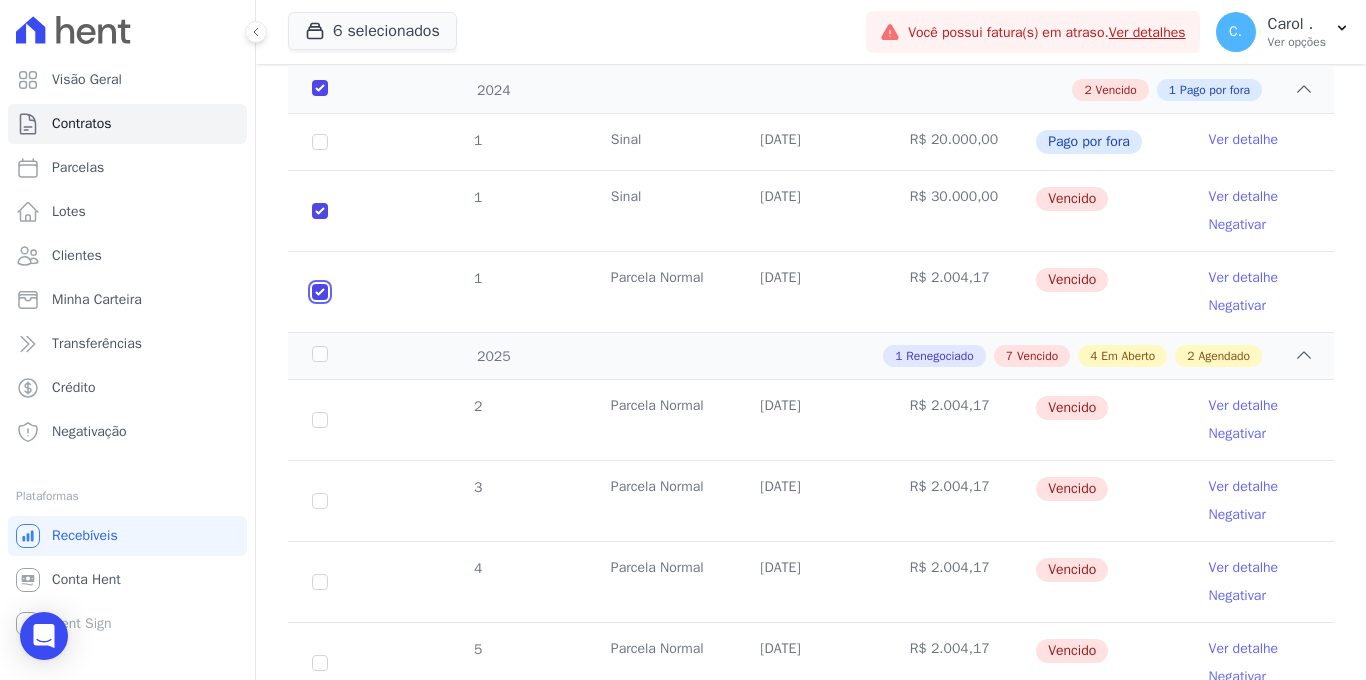 checkbox on "true" 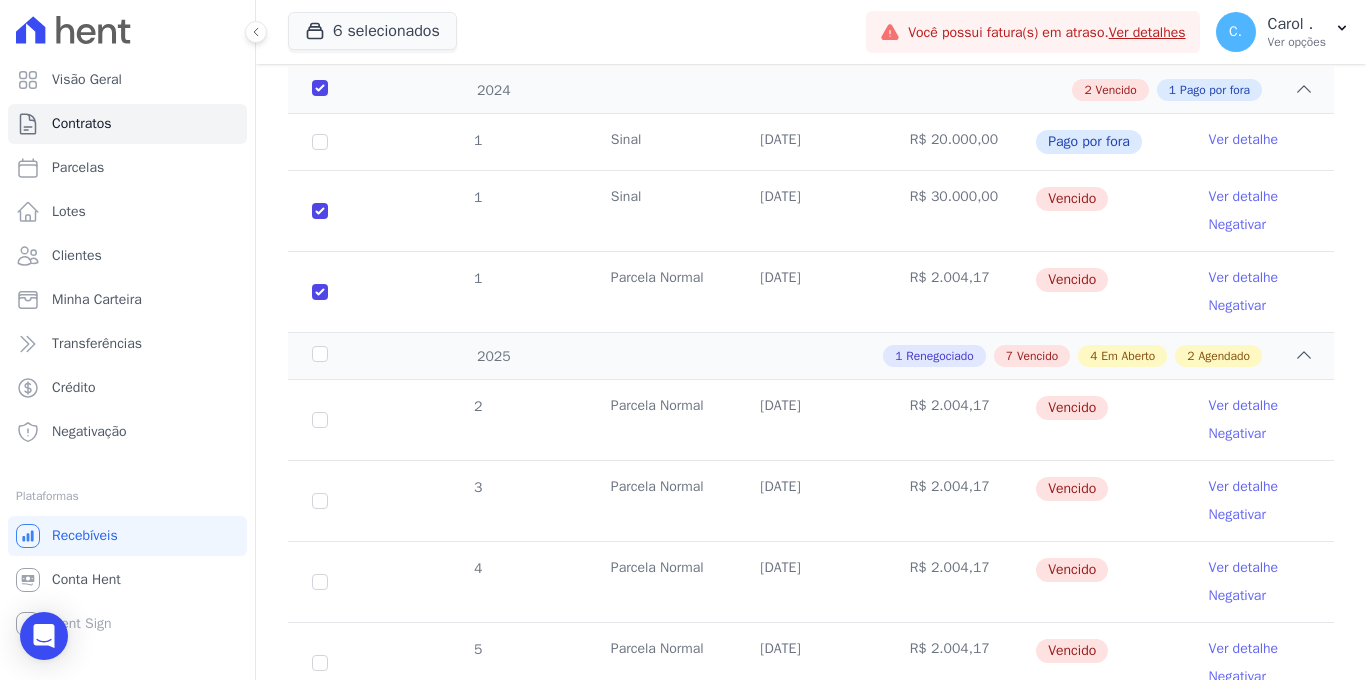 click on "2" at bounding box center (320, 420) 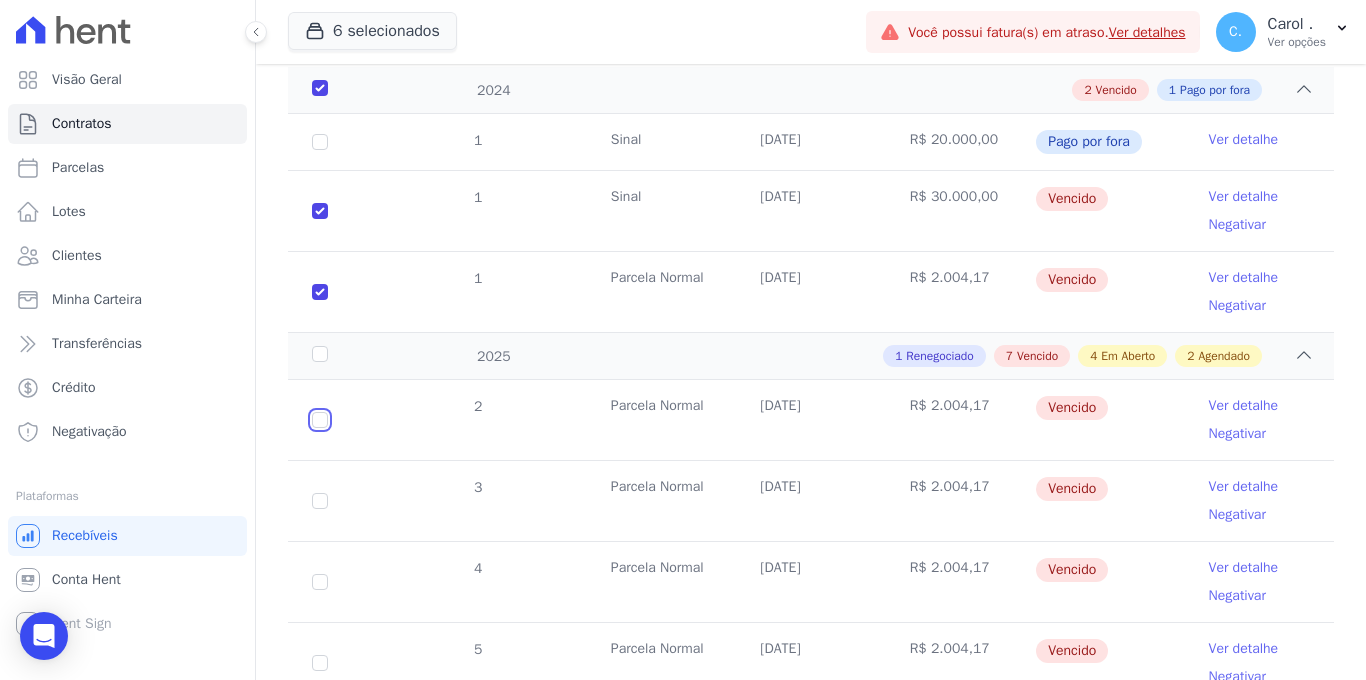drag, startPoint x: 318, startPoint y: 421, endPoint x: 319, endPoint y: 443, distance: 22.022715 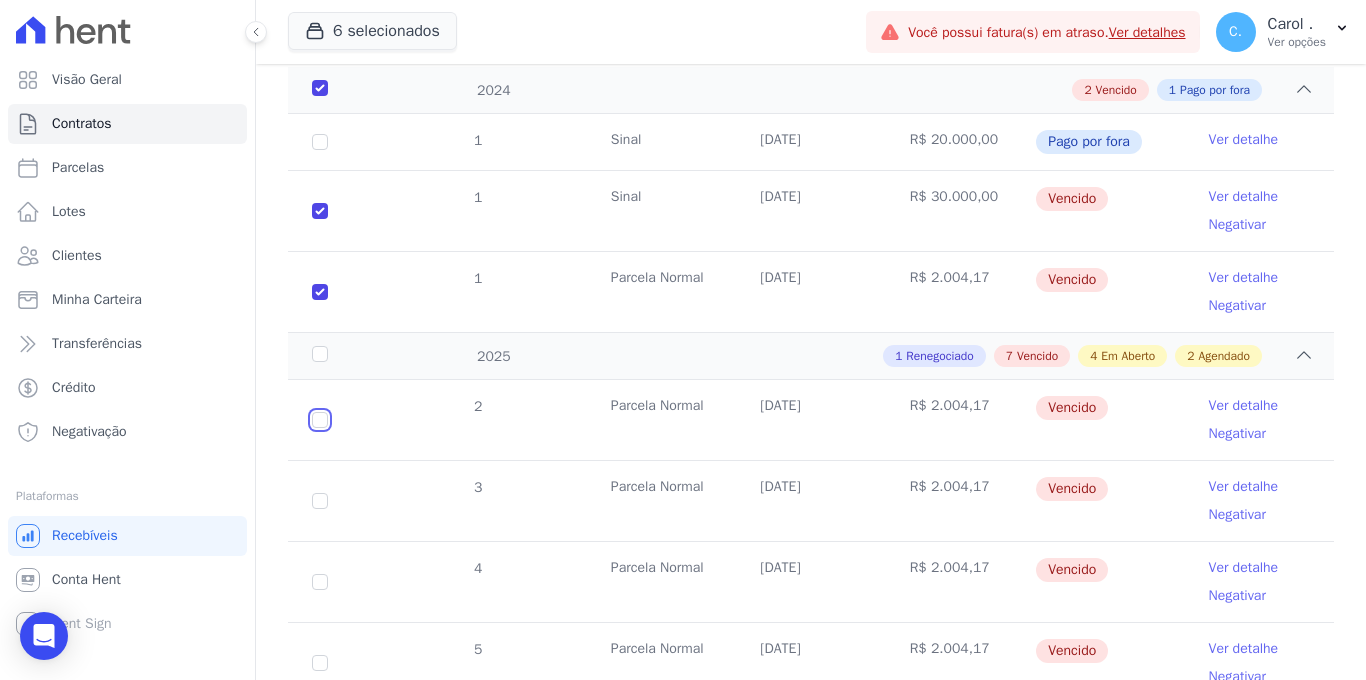 click at bounding box center [320, 420] 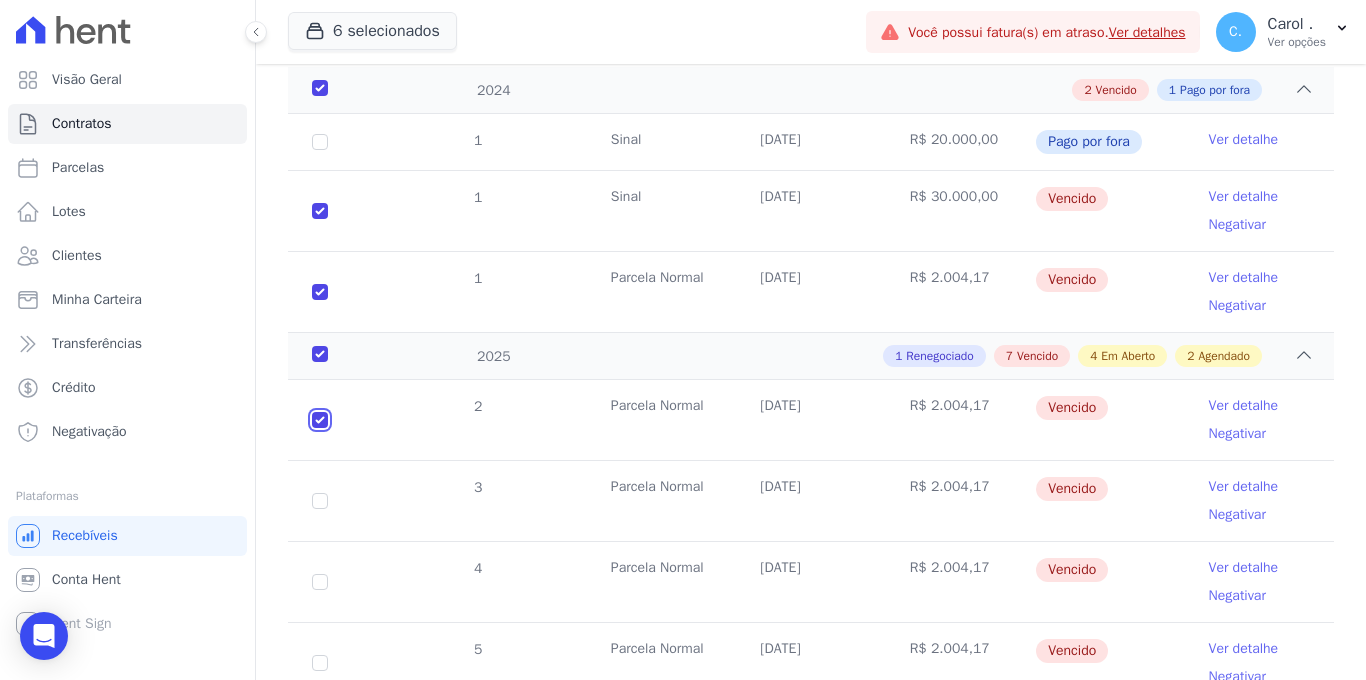 checkbox on "true" 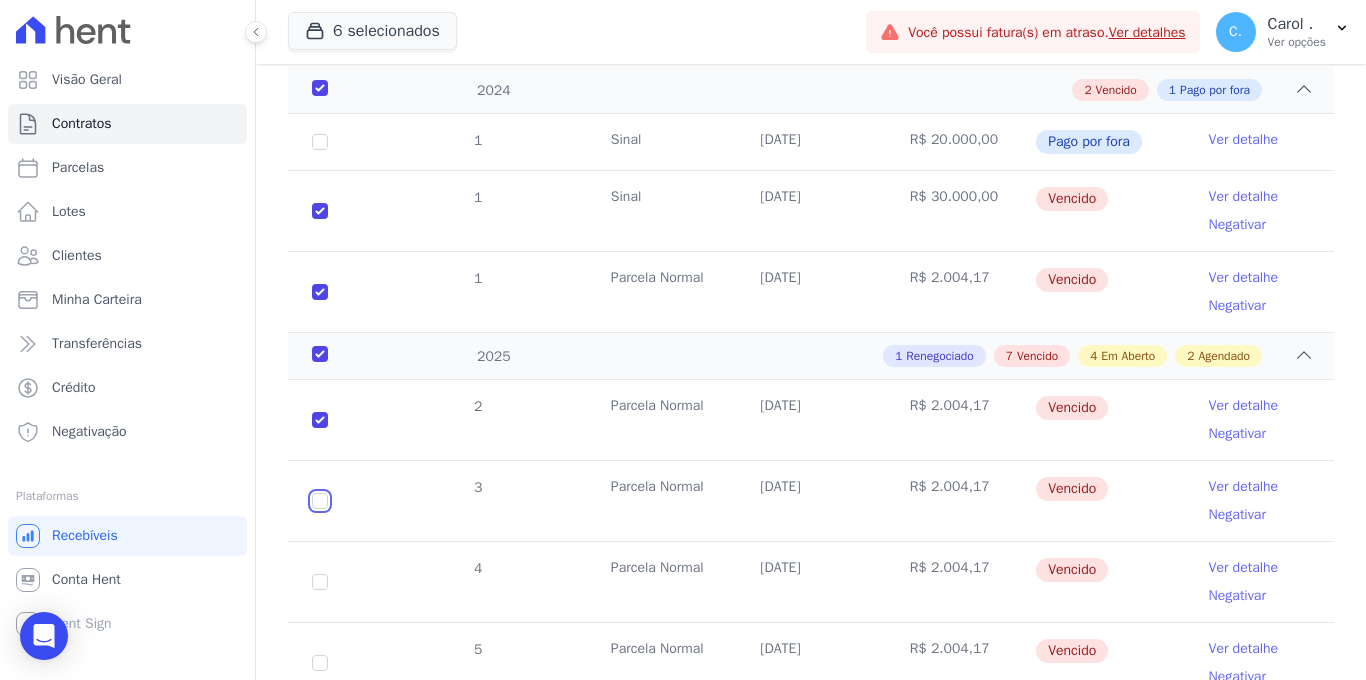 click at bounding box center [320, 420] 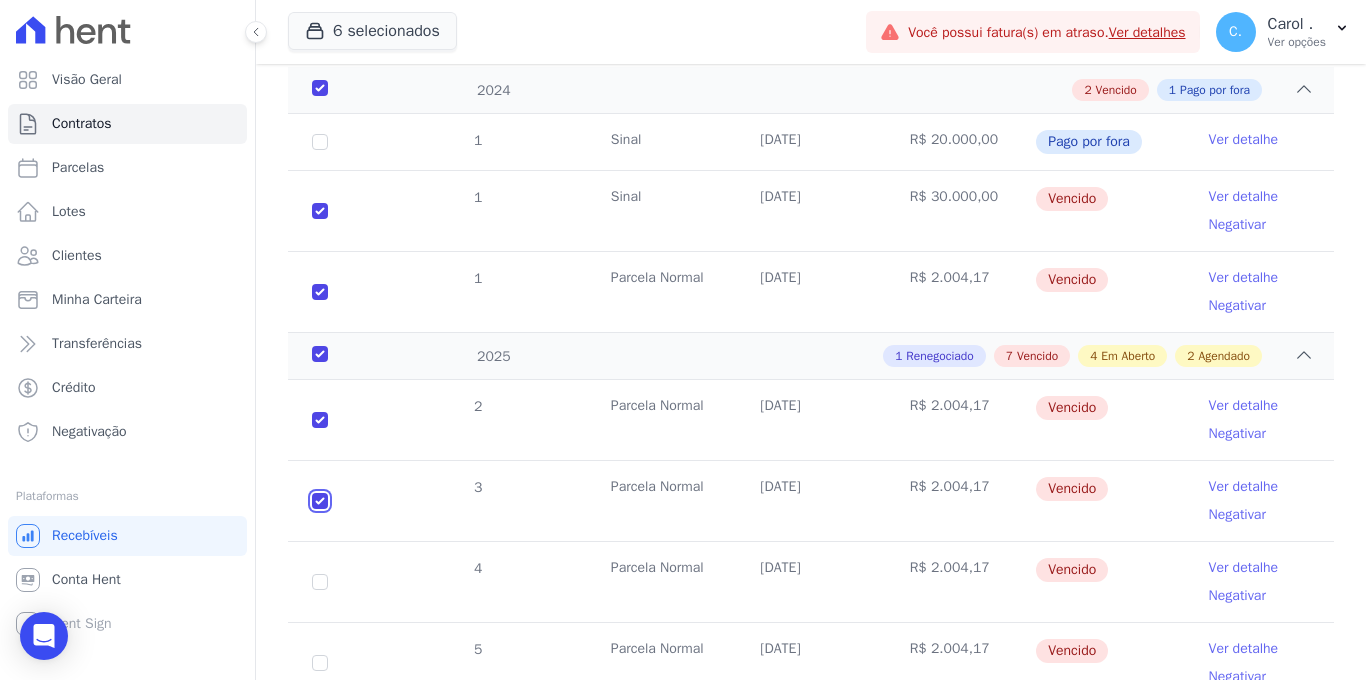 checkbox on "true" 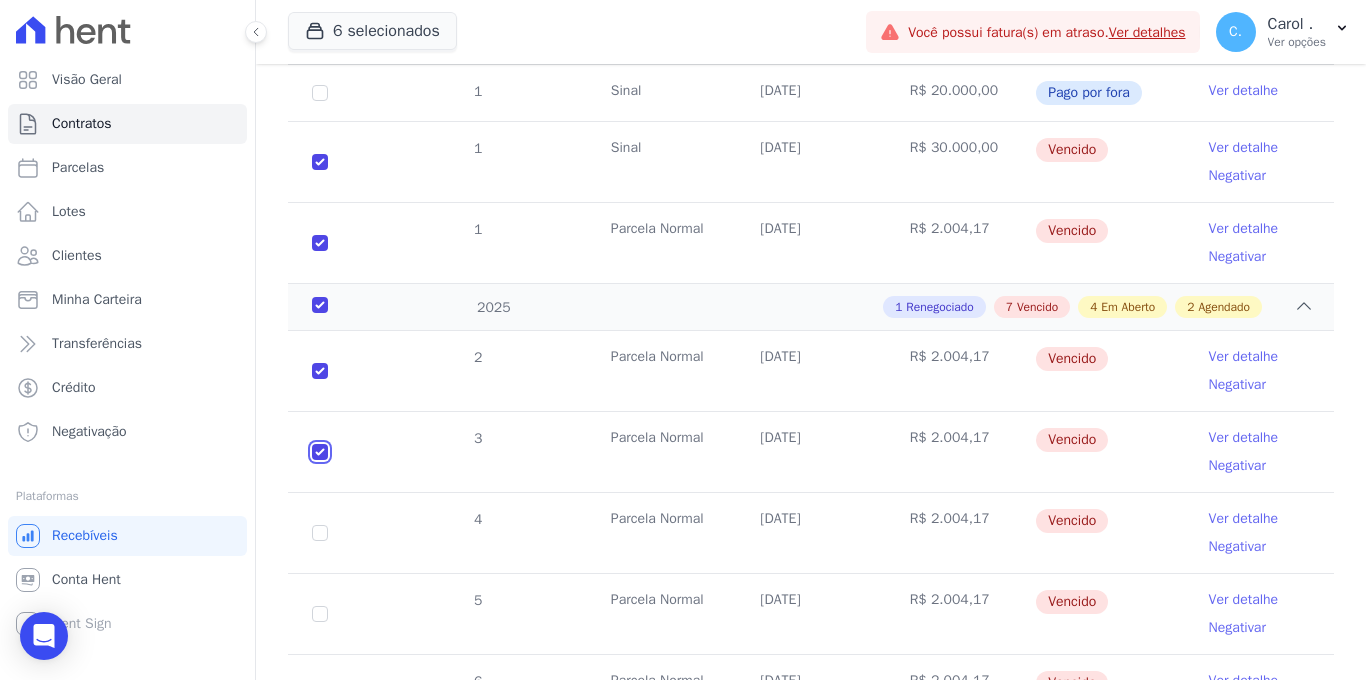 scroll, scrollTop: 460, scrollLeft: 0, axis: vertical 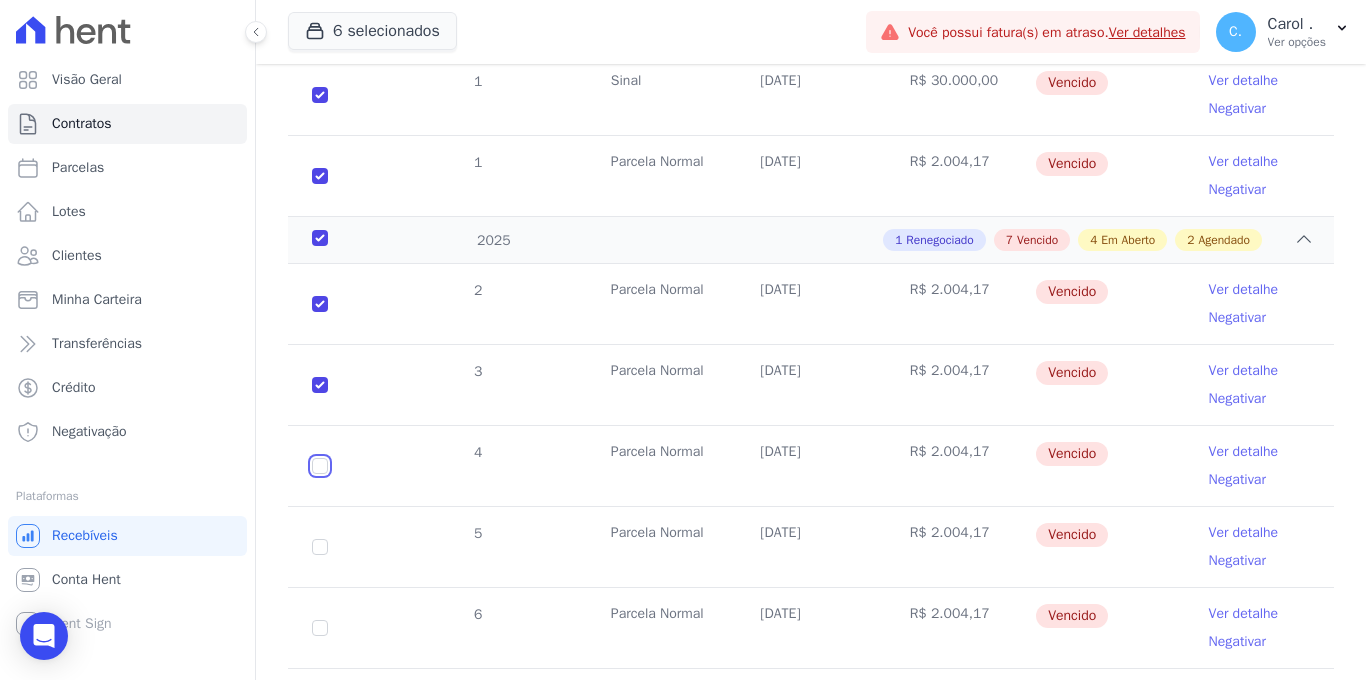 click at bounding box center (320, 304) 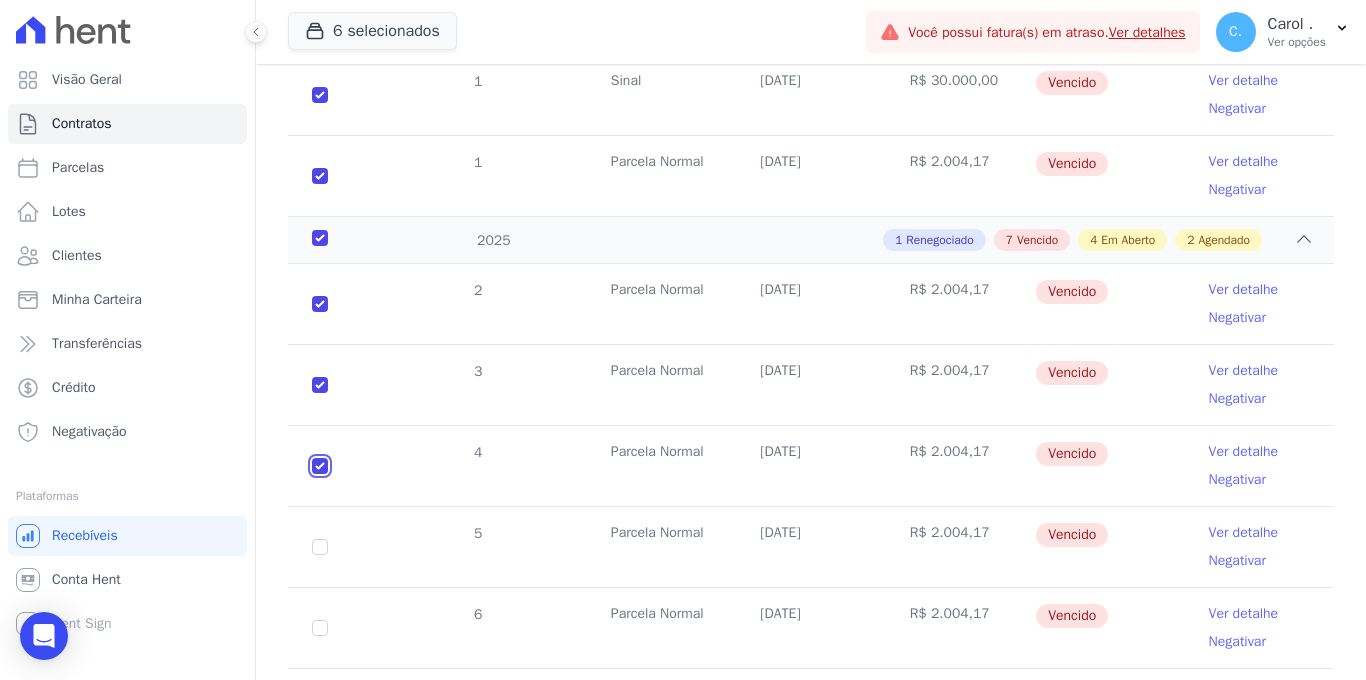 checkbox on "true" 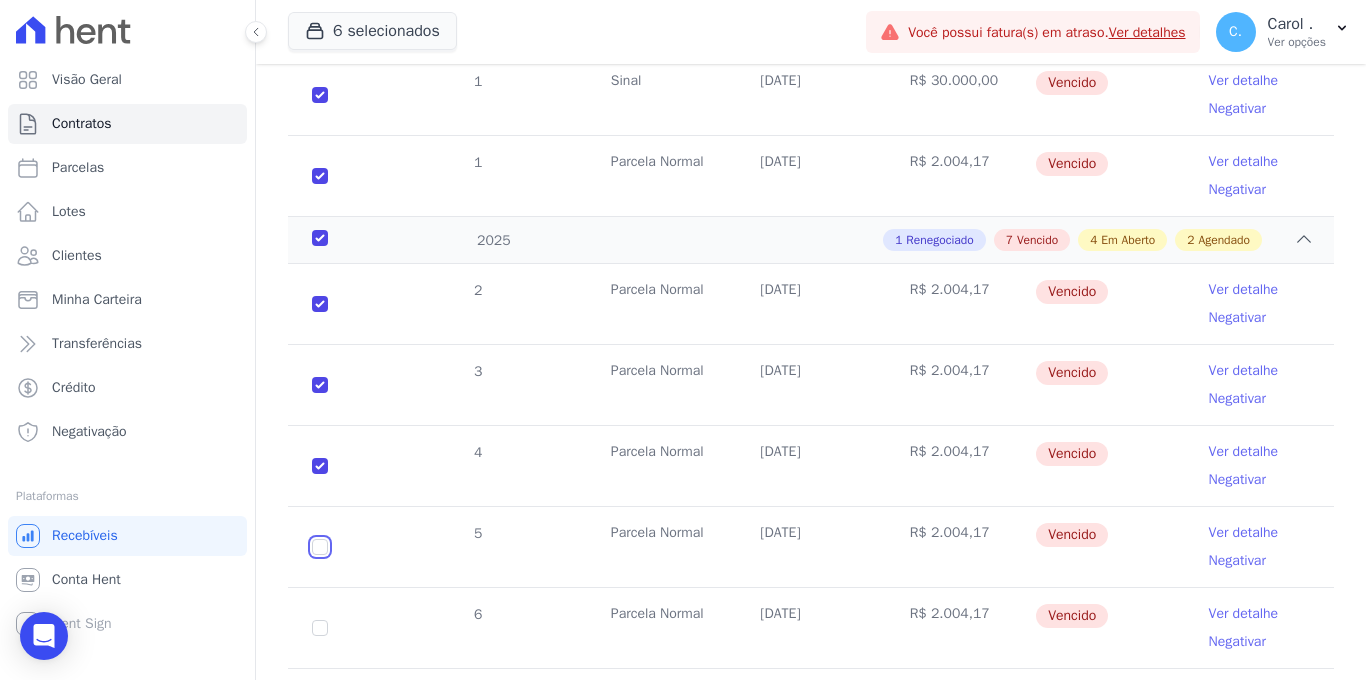 drag, startPoint x: 315, startPoint y: 550, endPoint x: 377, endPoint y: 478, distance: 95.015785 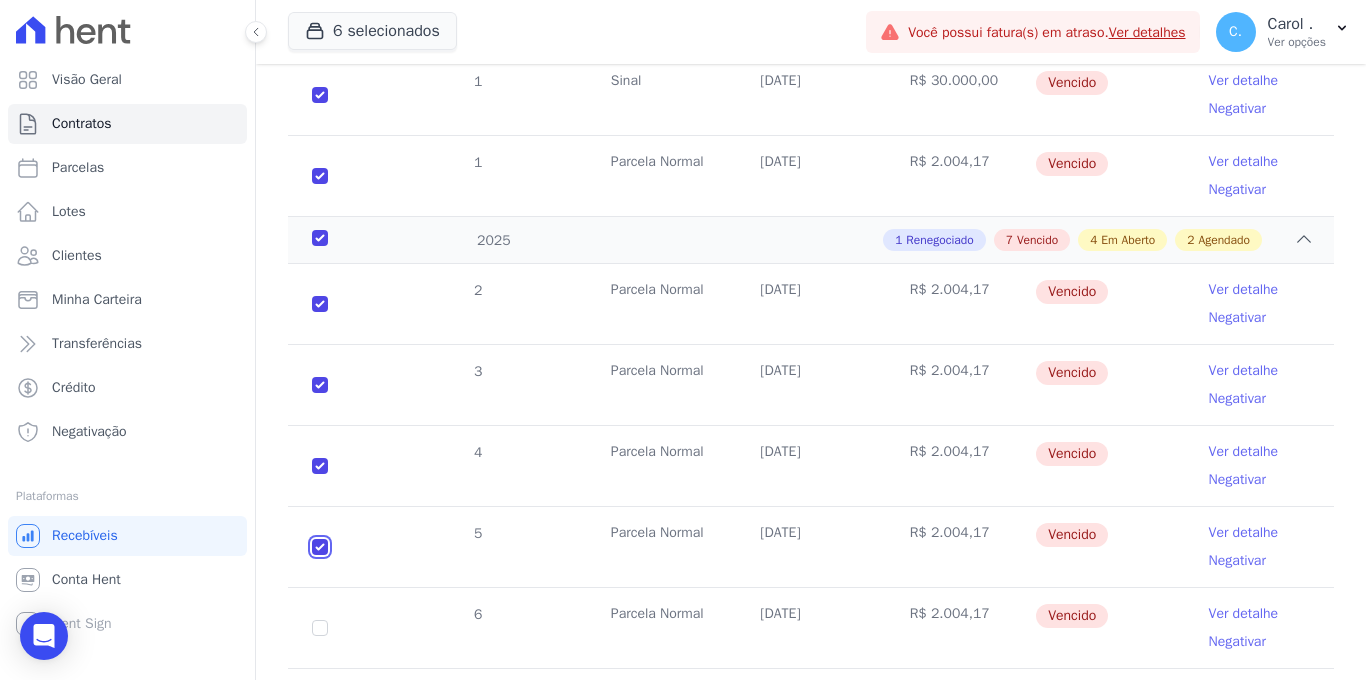 checkbox on "true" 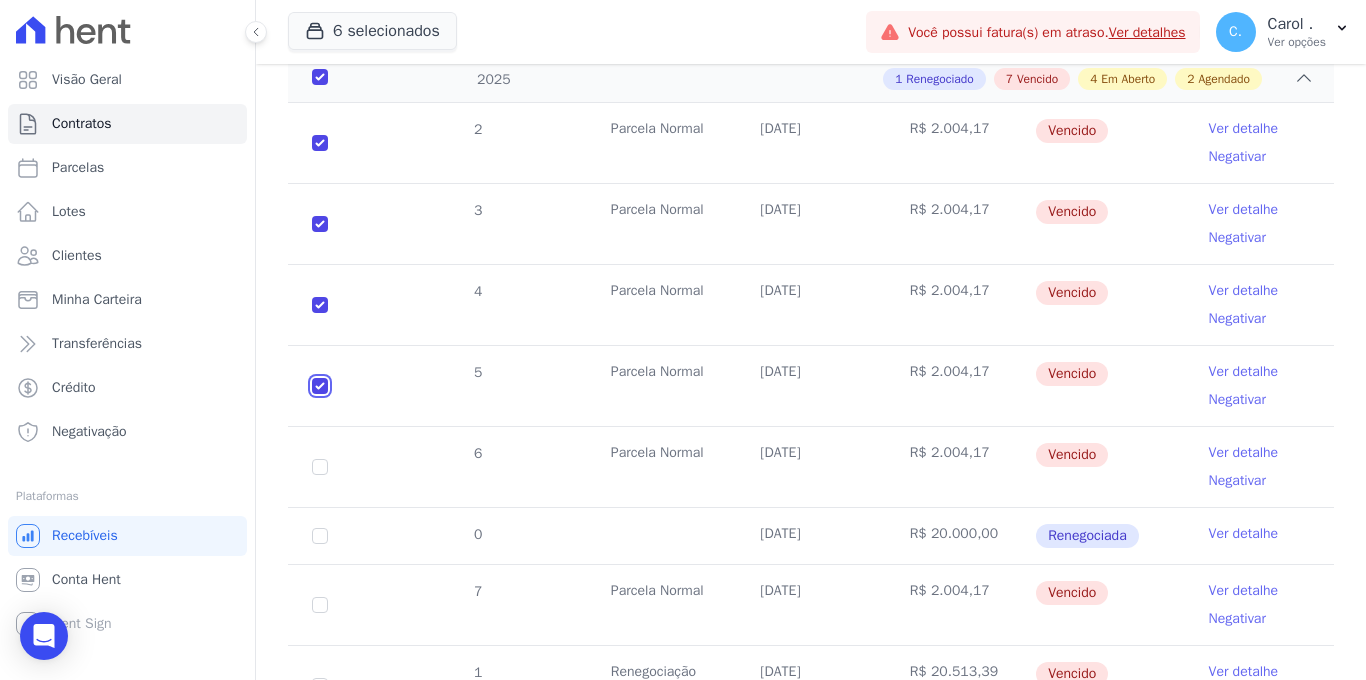 scroll, scrollTop: 674, scrollLeft: 0, axis: vertical 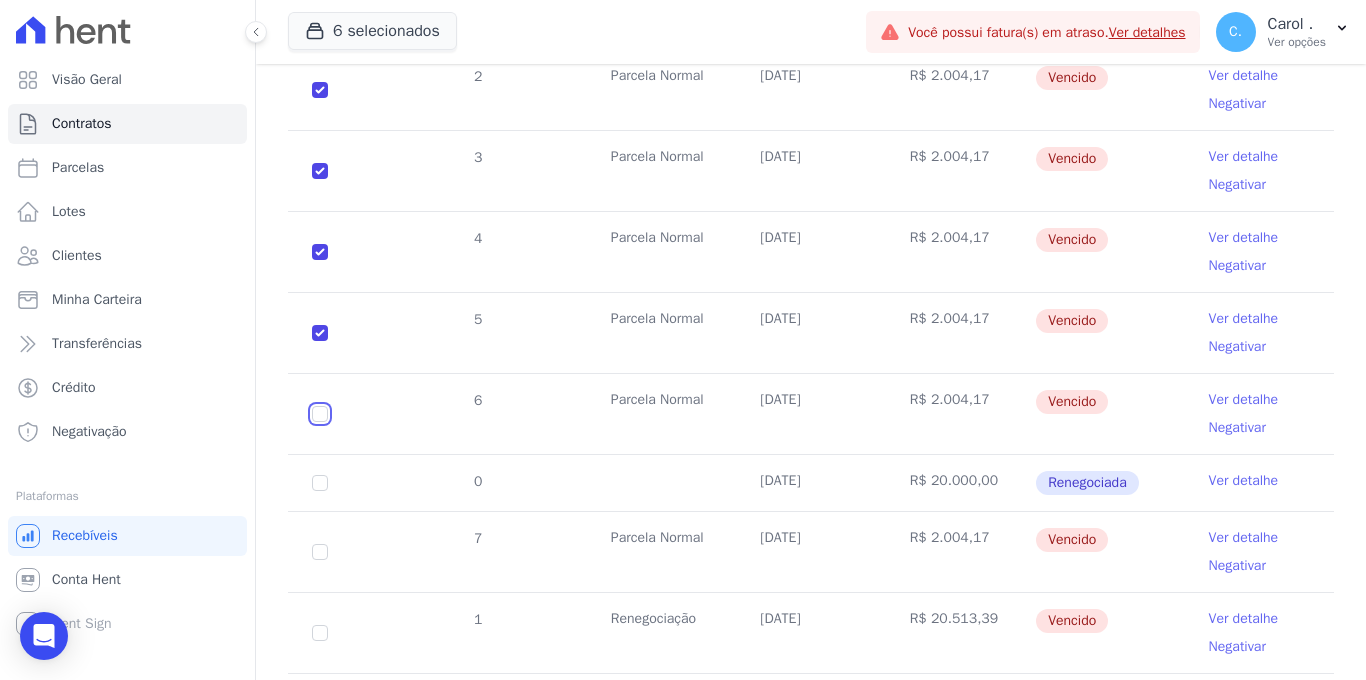 click at bounding box center (320, 90) 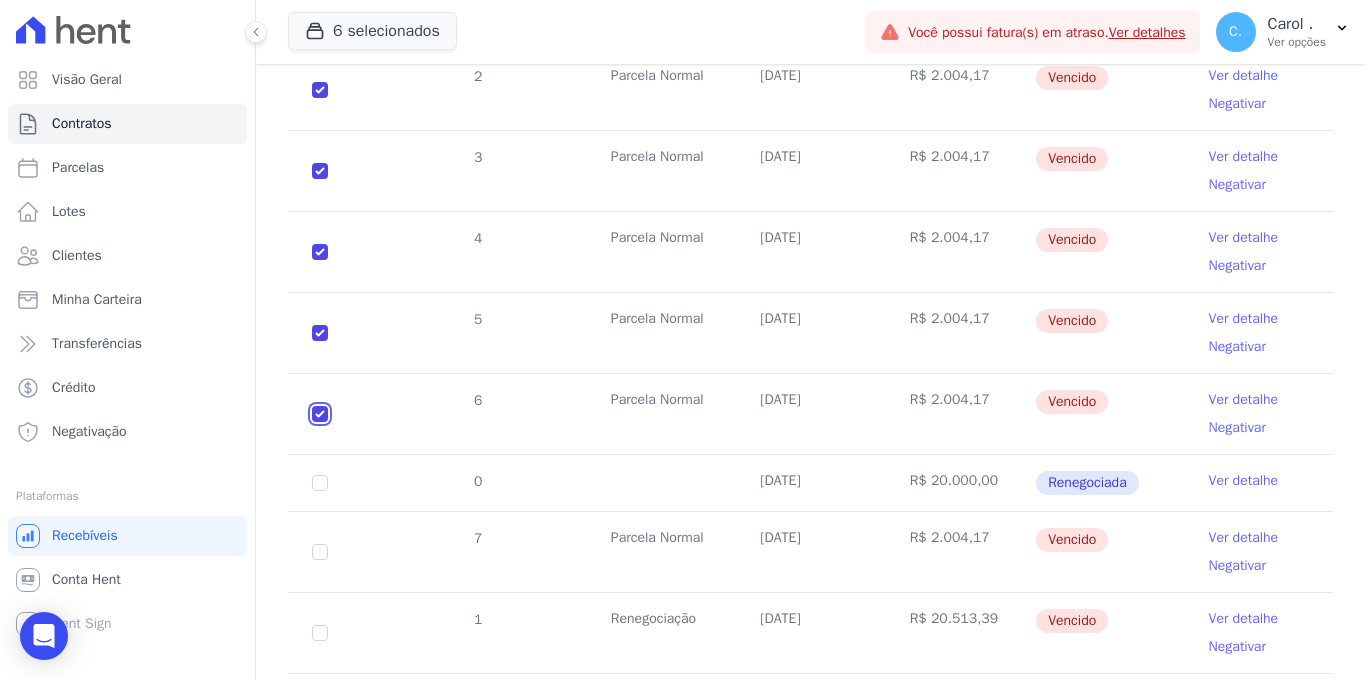 checkbox on "true" 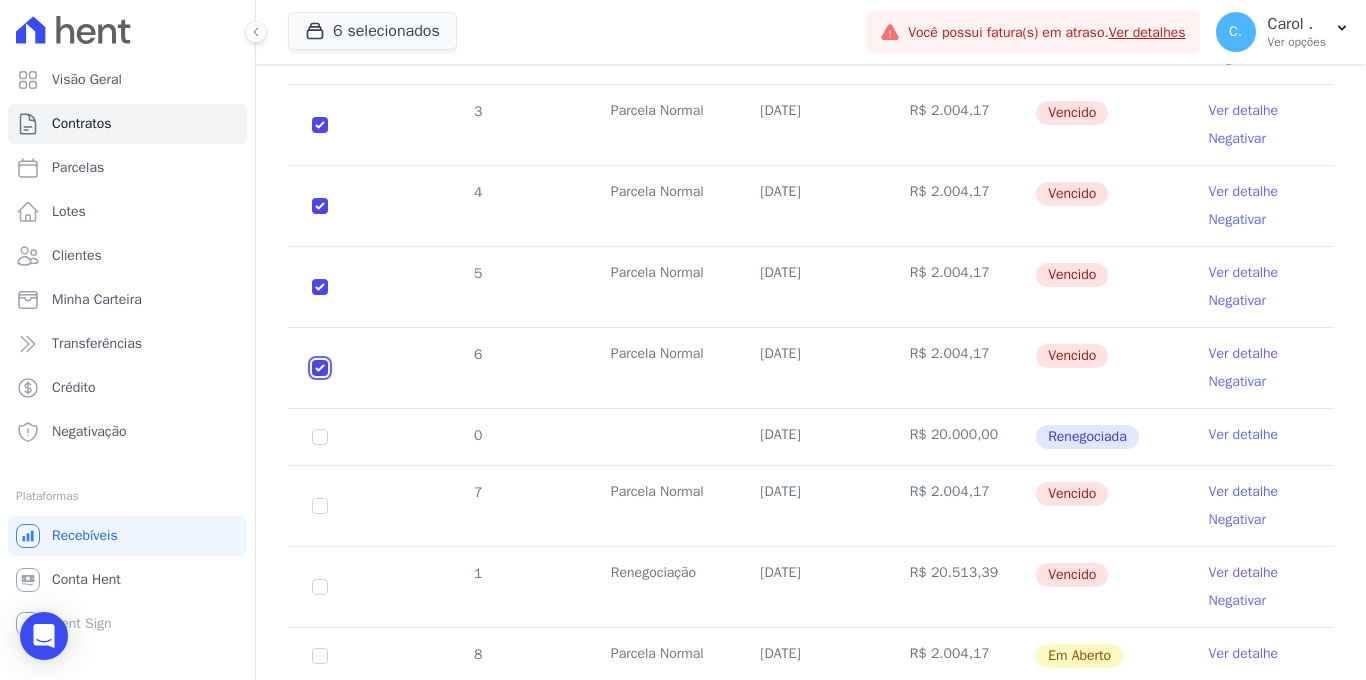 scroll, scrollTop: 731, scrollLeft: 0, axis: vertical 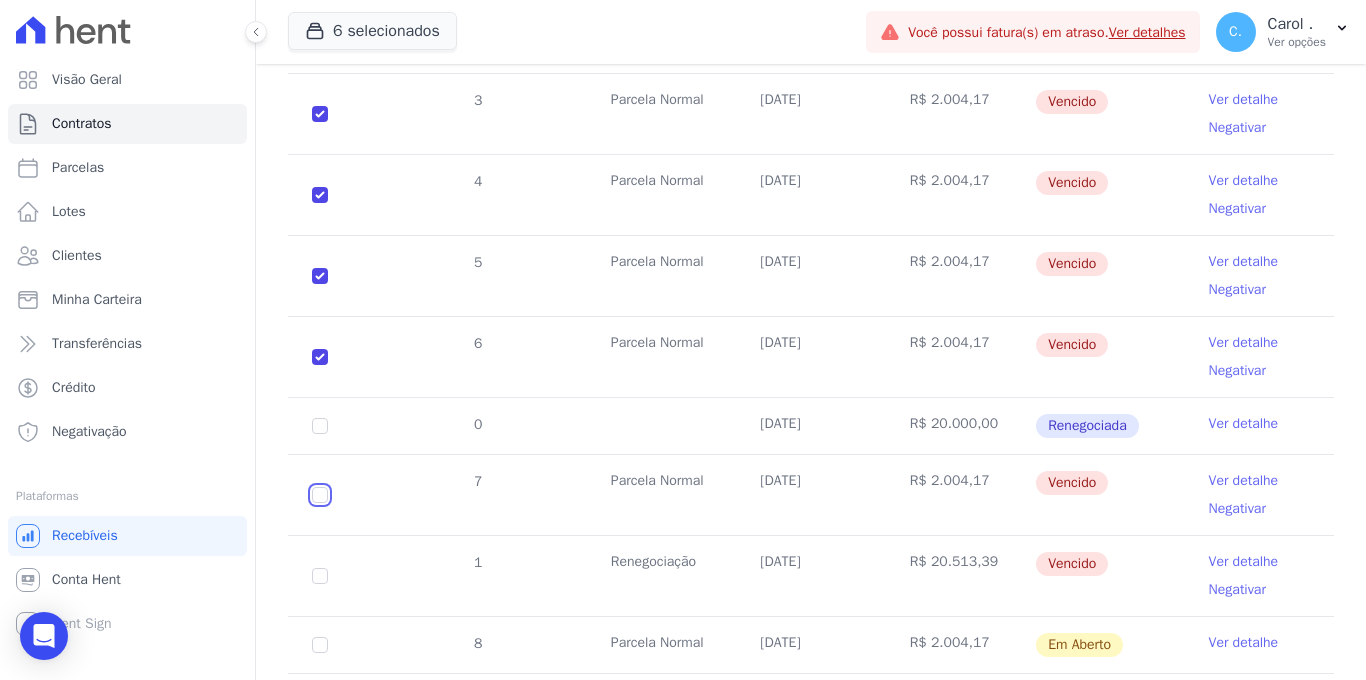 drag, startPoint x: 319, startPoint y: 490, endPoint x: 324, endPoint y: 501, distance: 12.083046 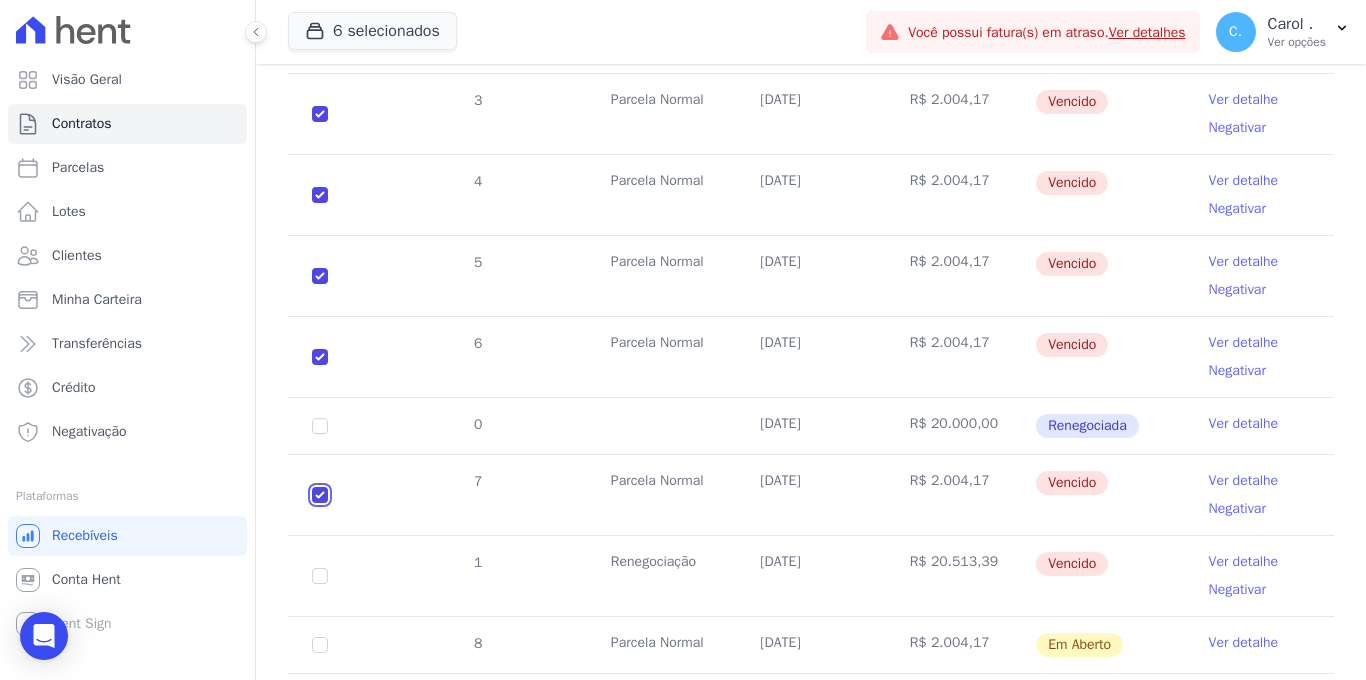 checkbox on "true" 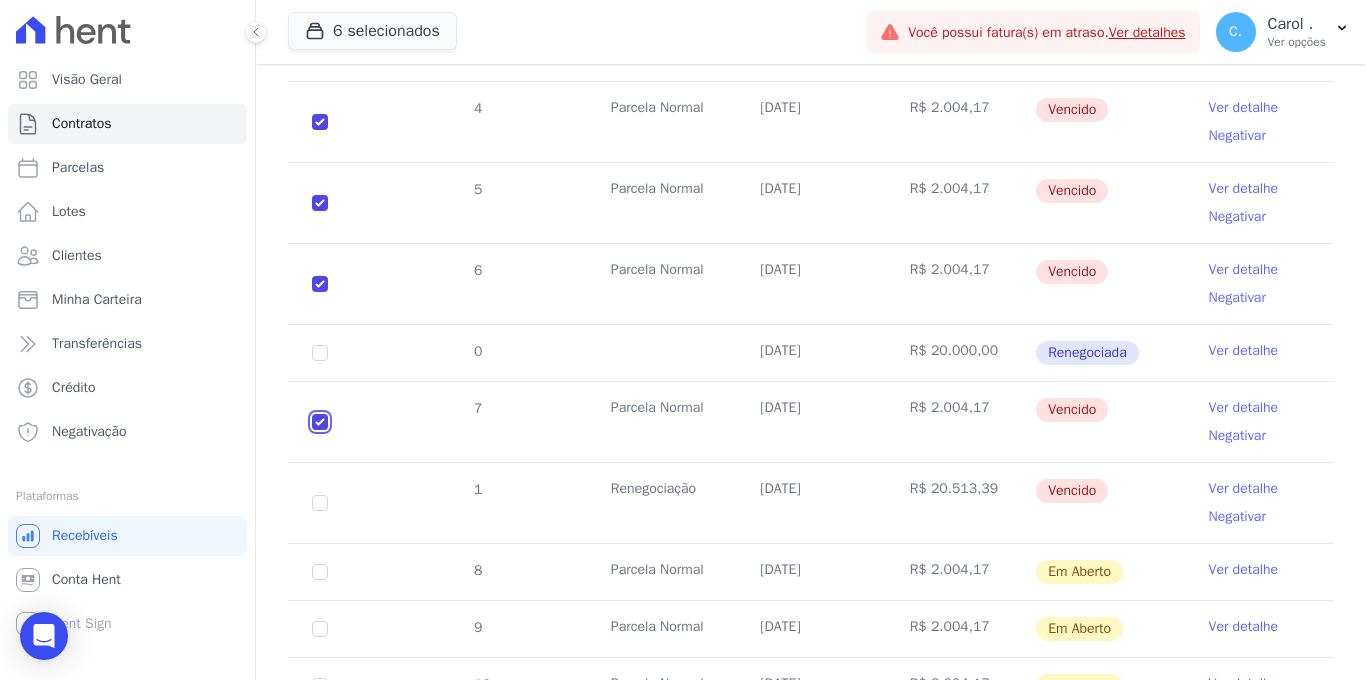scroll, scrollTop: 816, scrollLeft: 0, axis: vertical 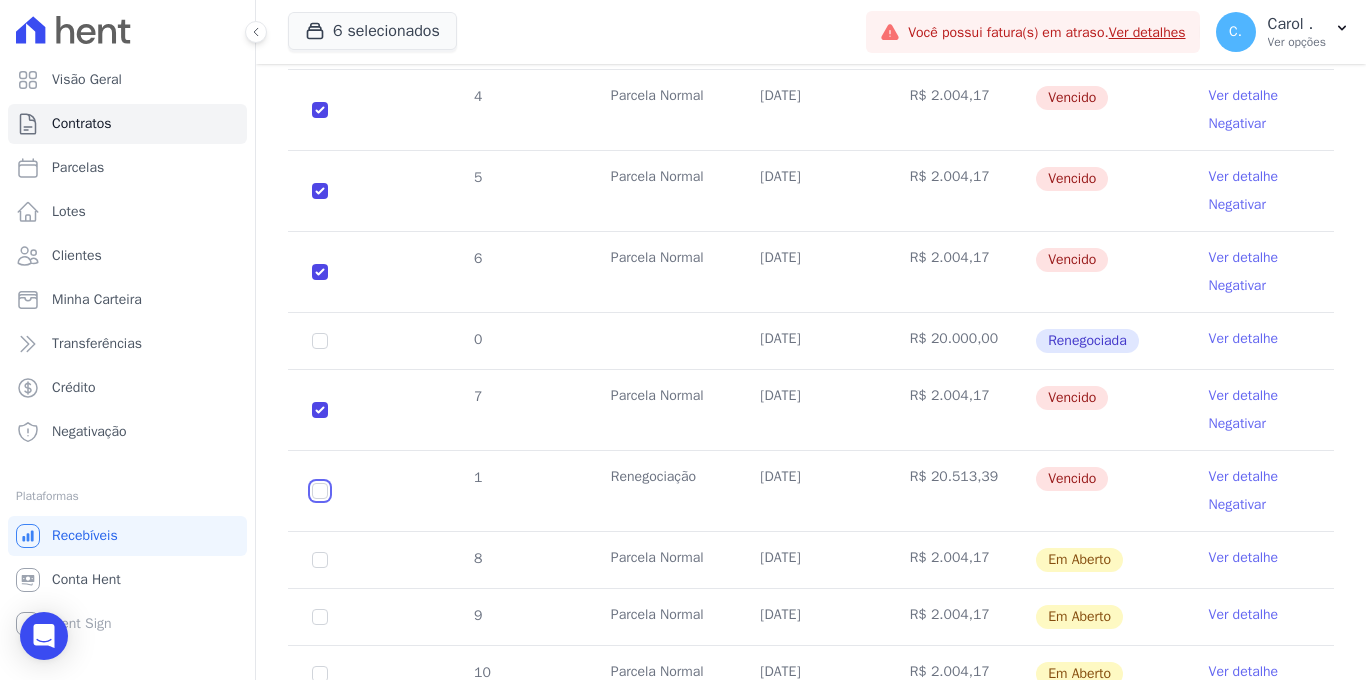 click at bounding box center [320, -52] 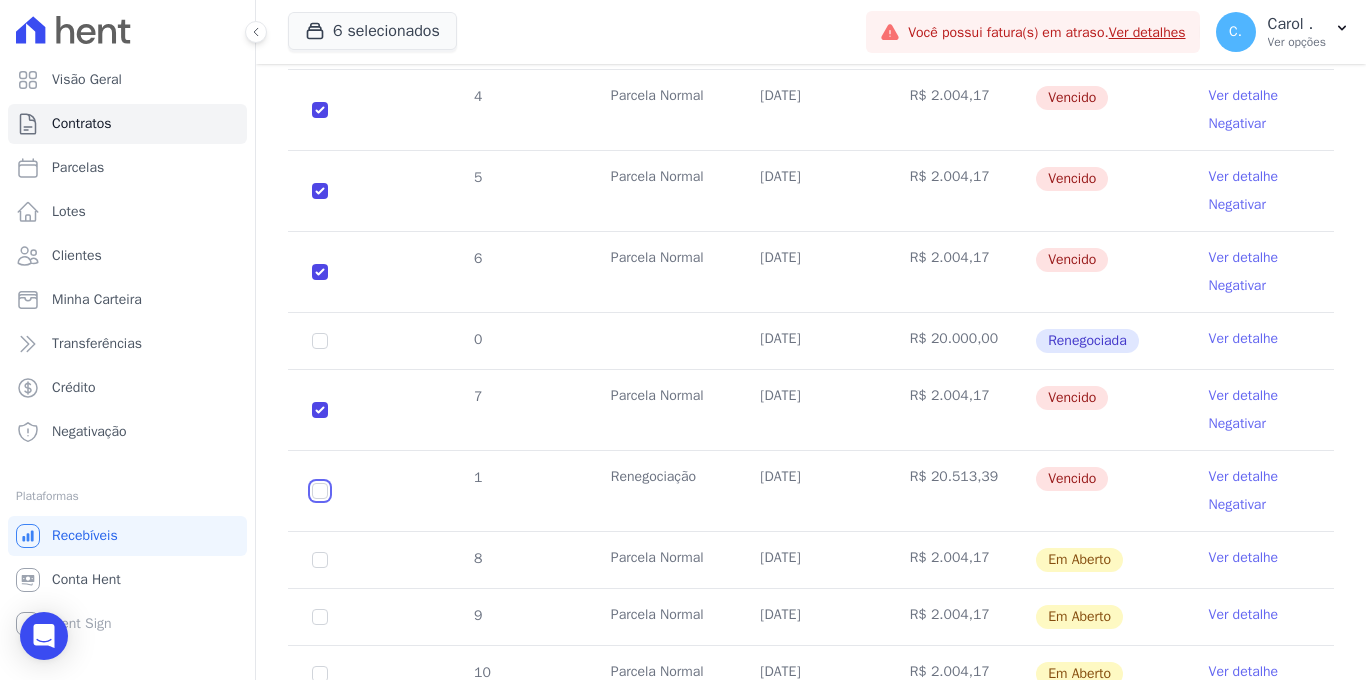 checkbox on "true" 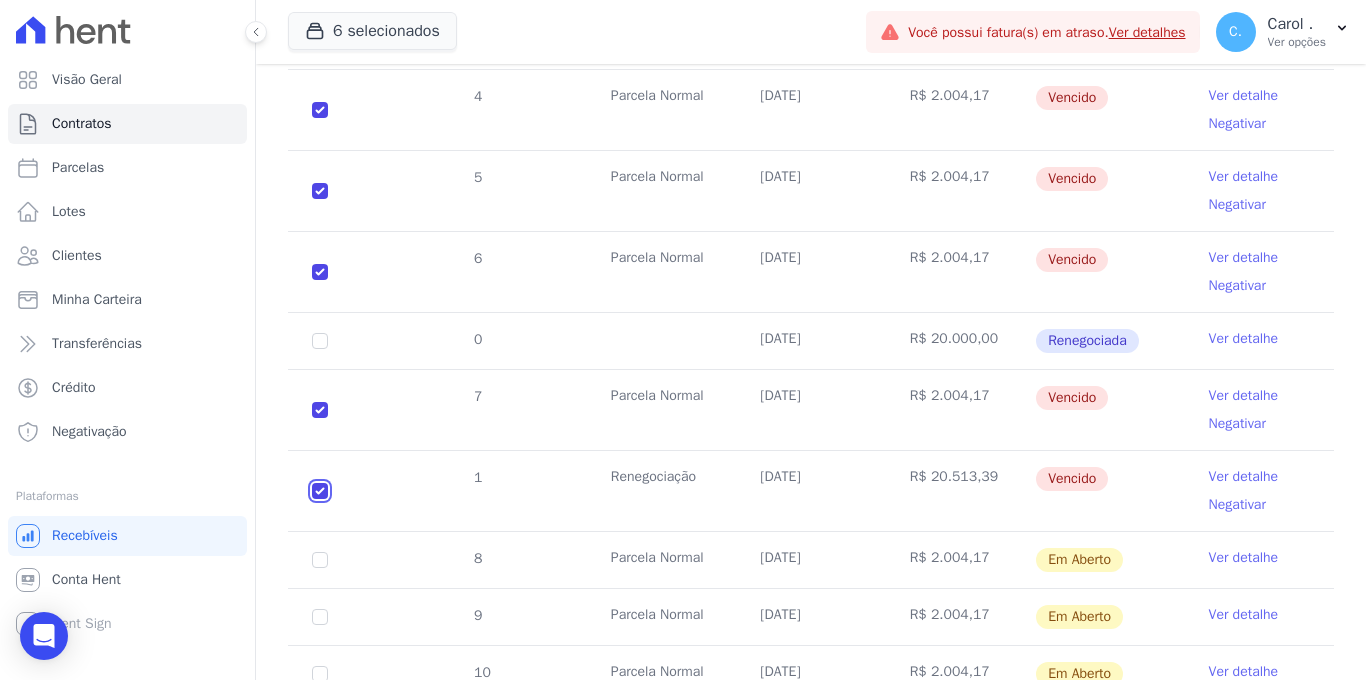 checkbox on "true" 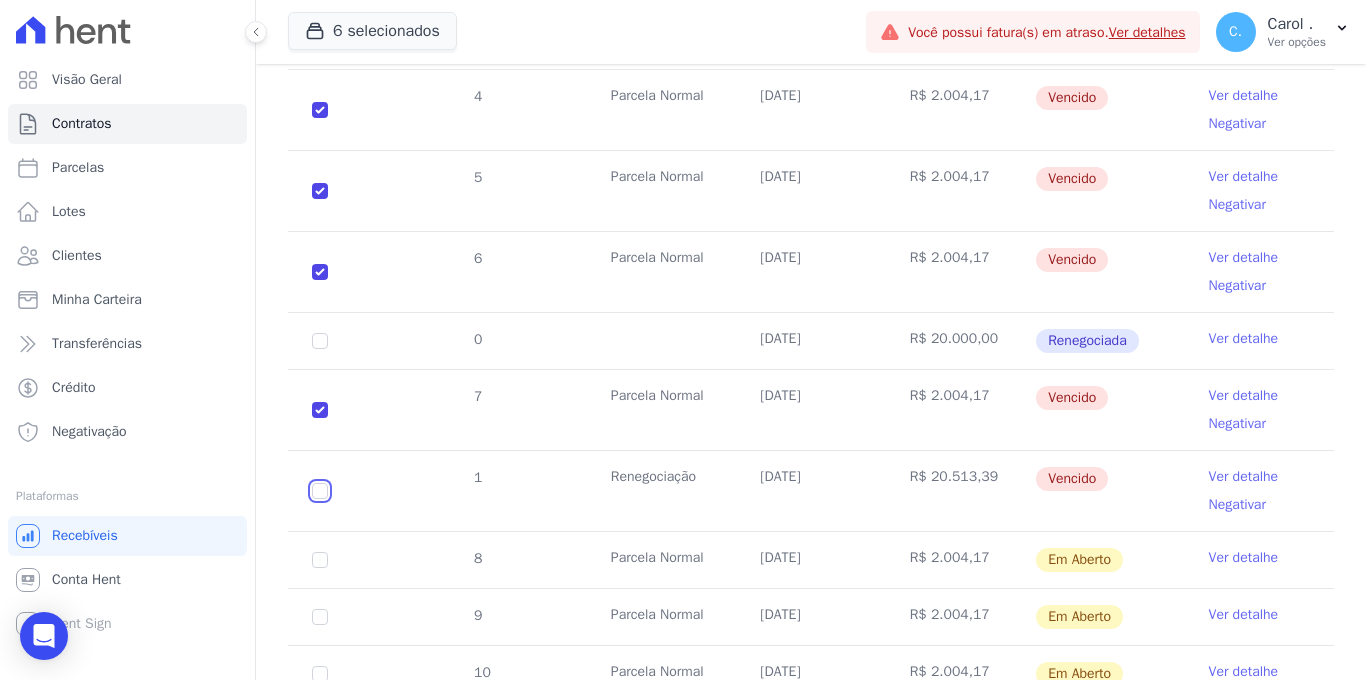checkbox on "true" 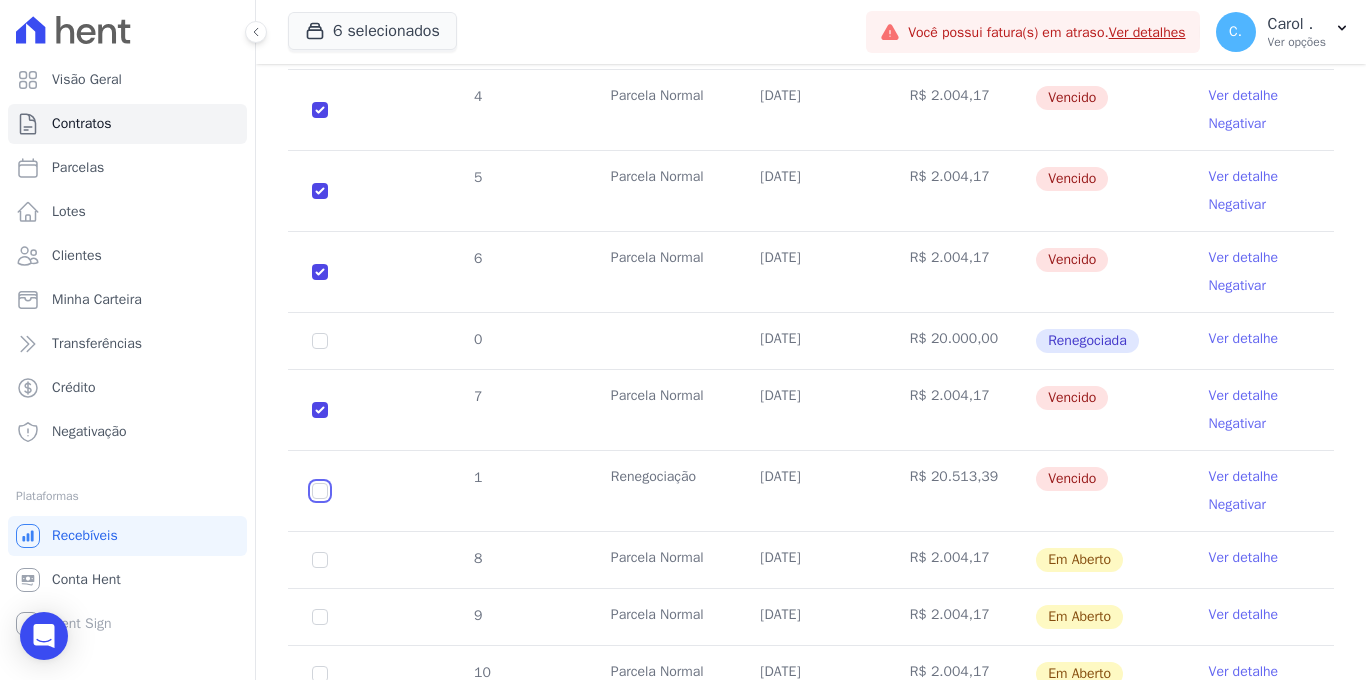 checkbox on "true" 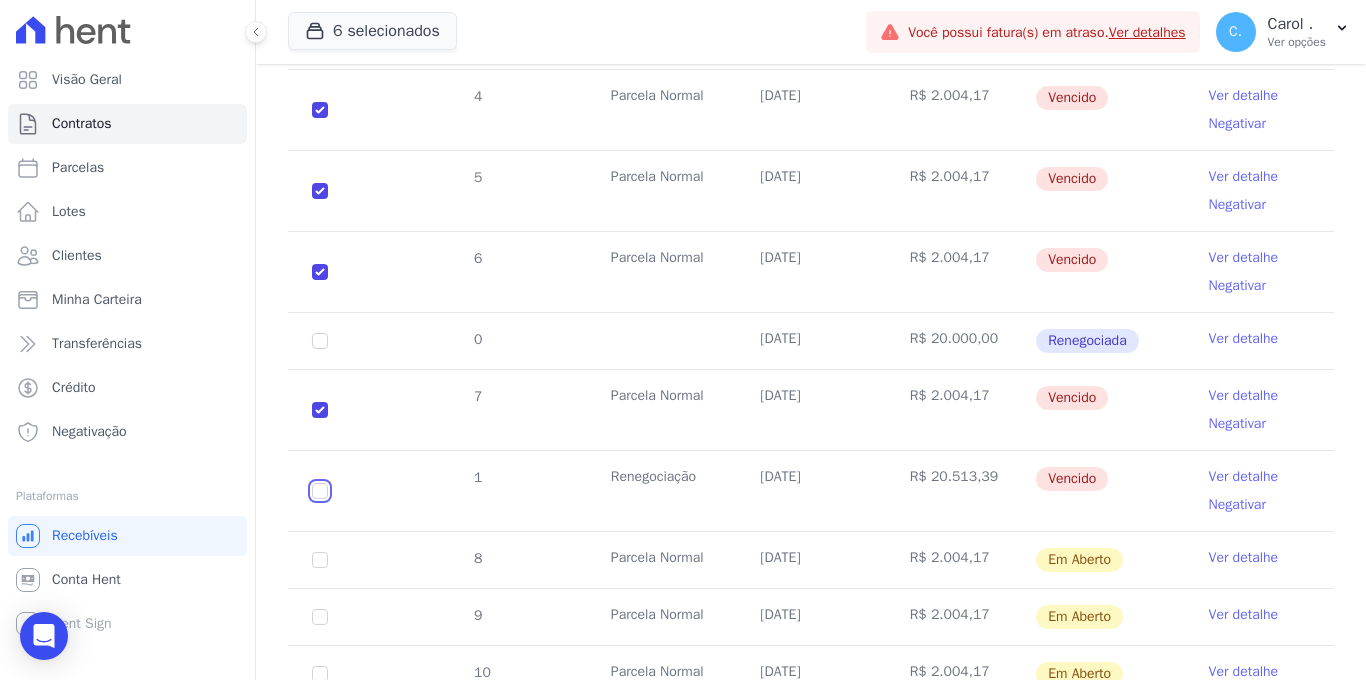 scroll, scrollTop: 0, scrollLeft: 0, axis: both 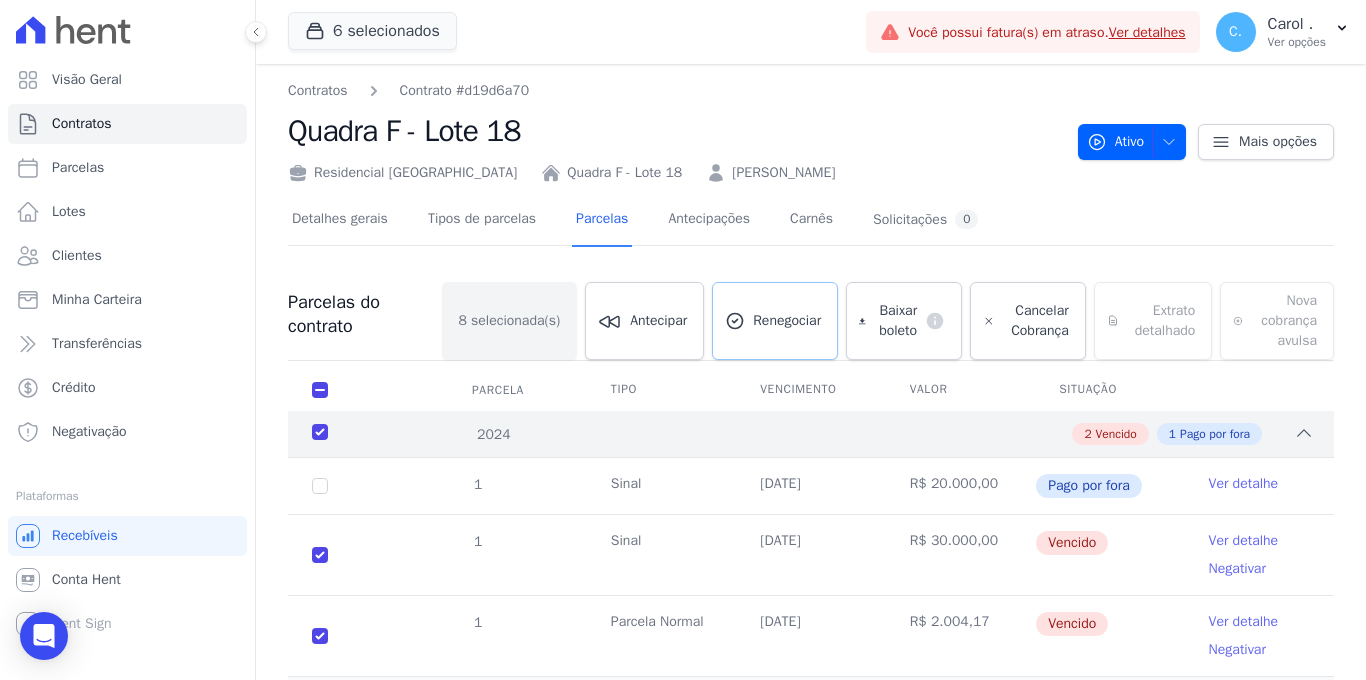 drag, startPoint x: 728, startPoint y: 319, endPoint x: 704, endPoint y: 421, distance: 104.78549 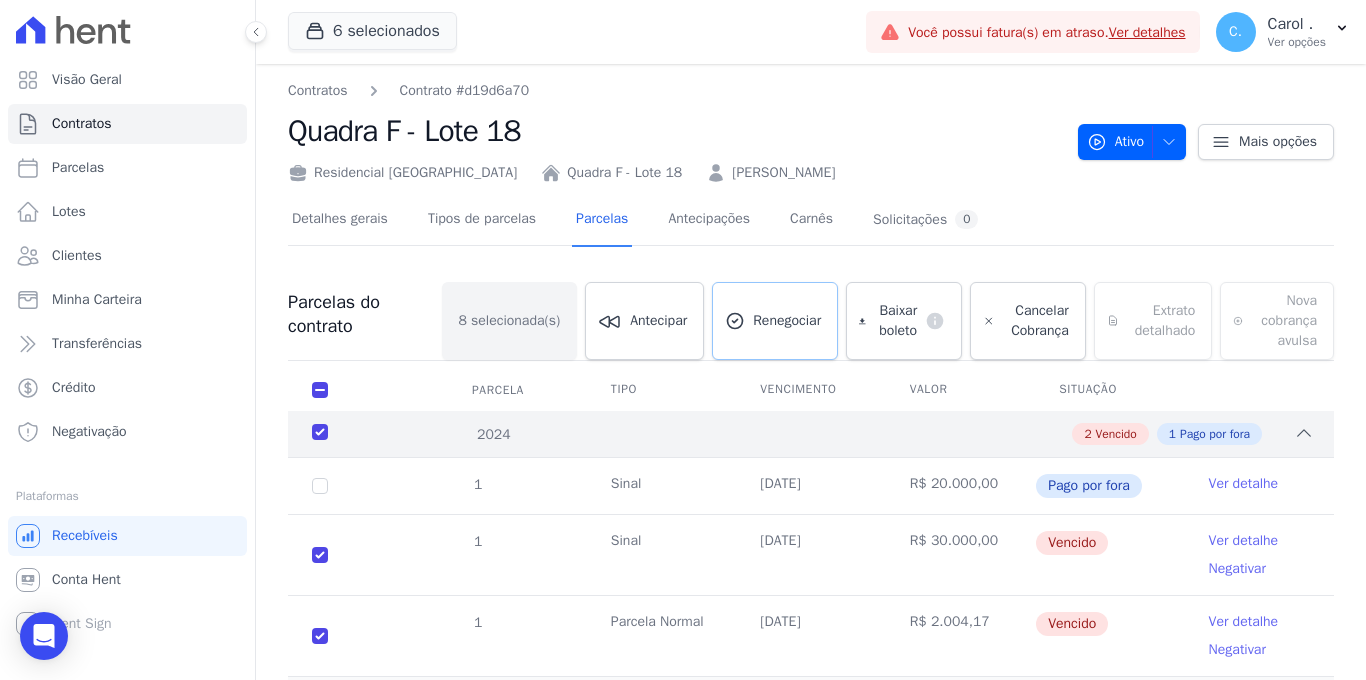 click on "Renegociar" at bounding box center [787, 321] 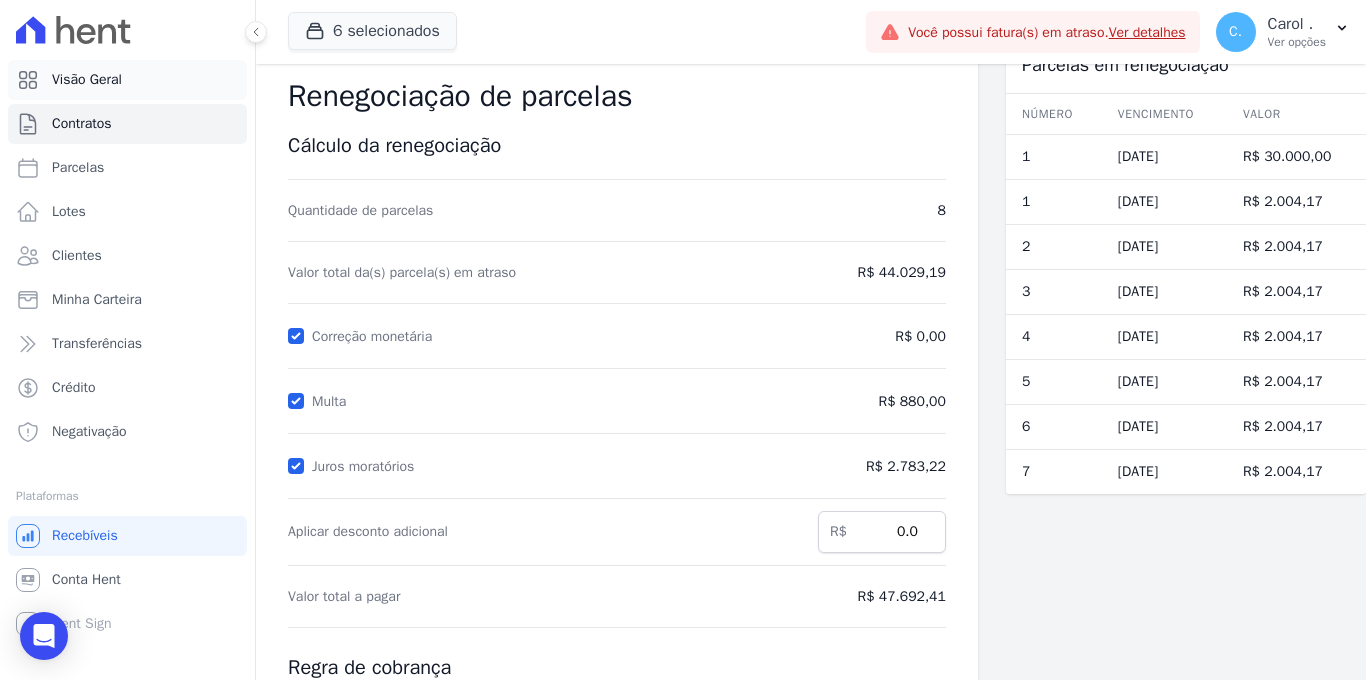 scroll, scrollTop: 0, scrollLeft: 0, axis: both 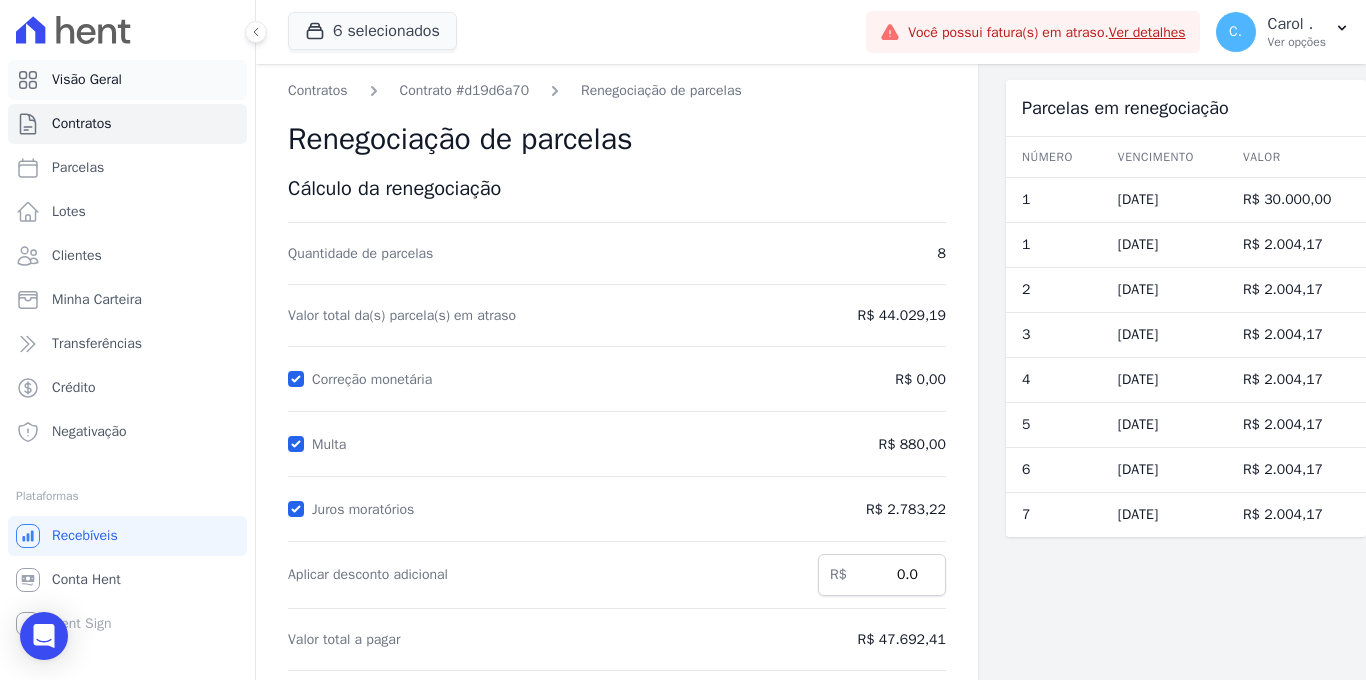 click on "Visão Geral" at bounding box center (87, 80) 